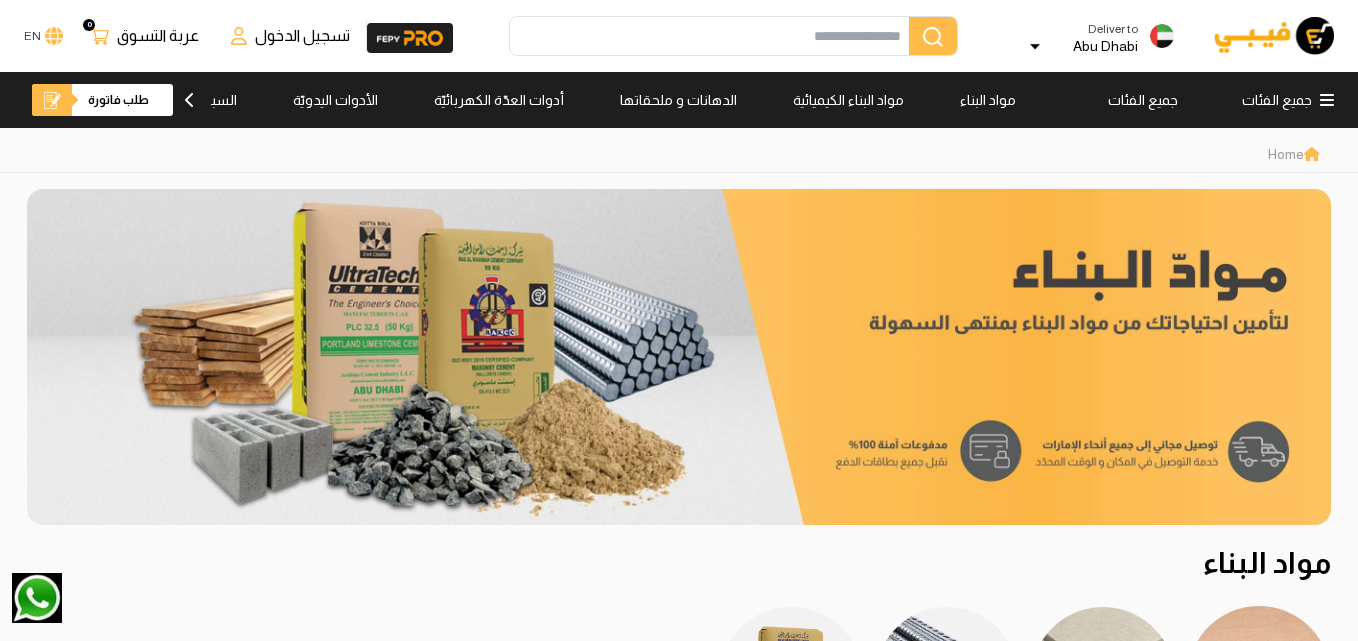 scroll, scrollTop: 0, scrollLeft: 0, axis: both 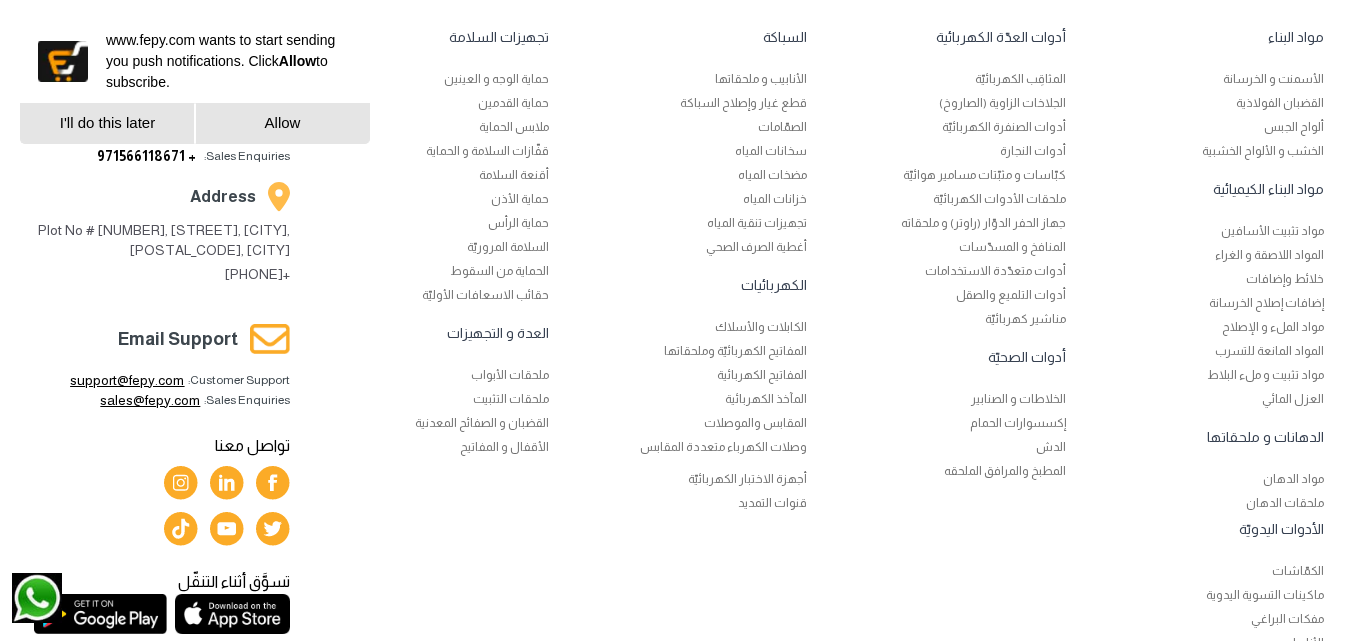click on "sales@fepy.com" at bounding box center (150, 400) 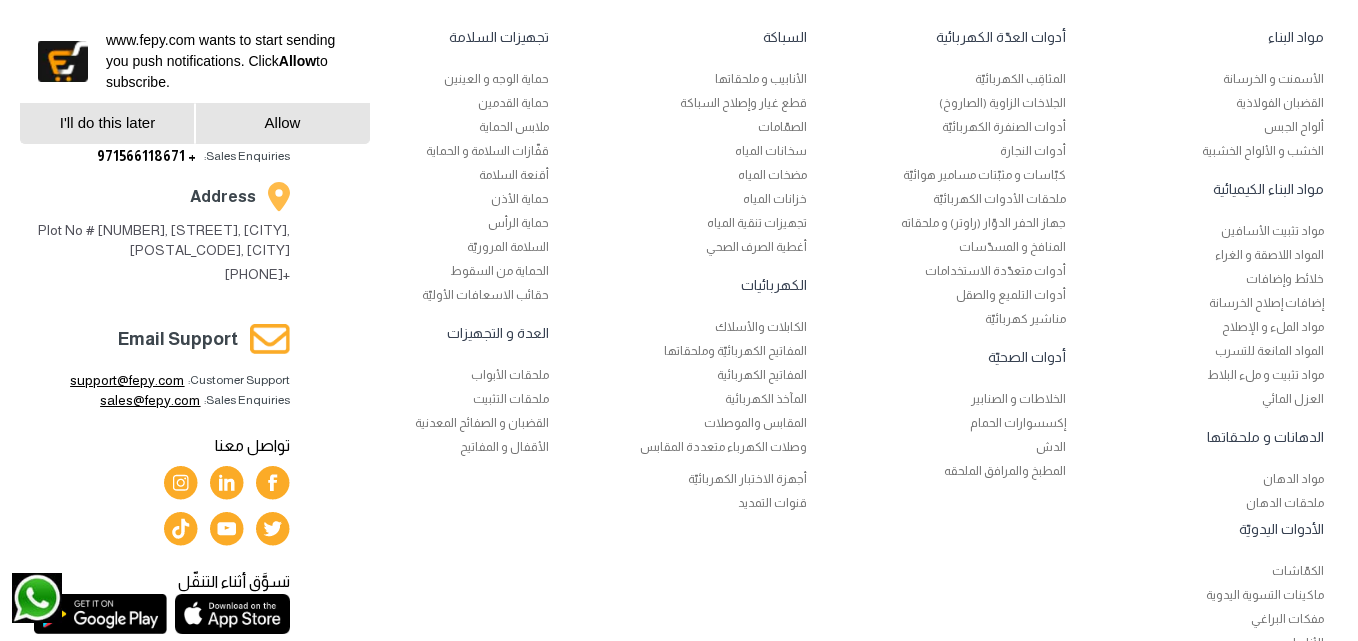 drag, startPoint x: 181, startPoint y: 398, endPoint x: 182, endPoint y: 410, distance: 12.0415945 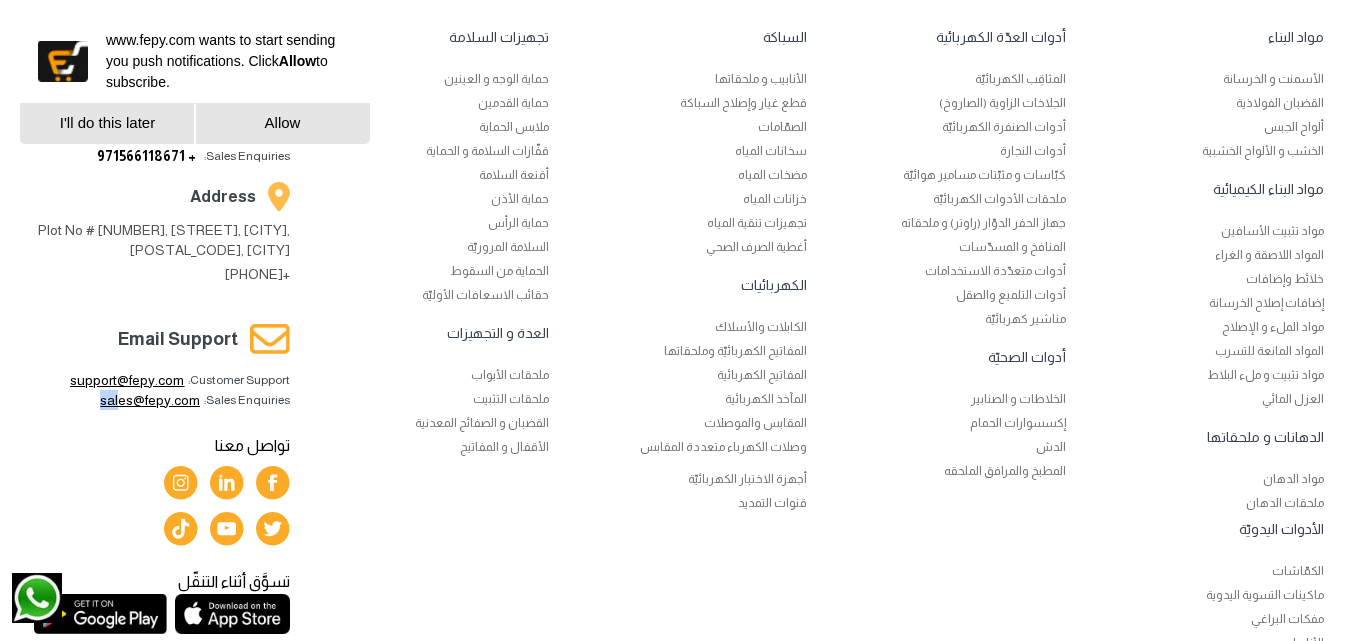 drag, startPoint x: 205, startPoint y: 401, endPoint x: 124, endPoint y: 401, distance: 81 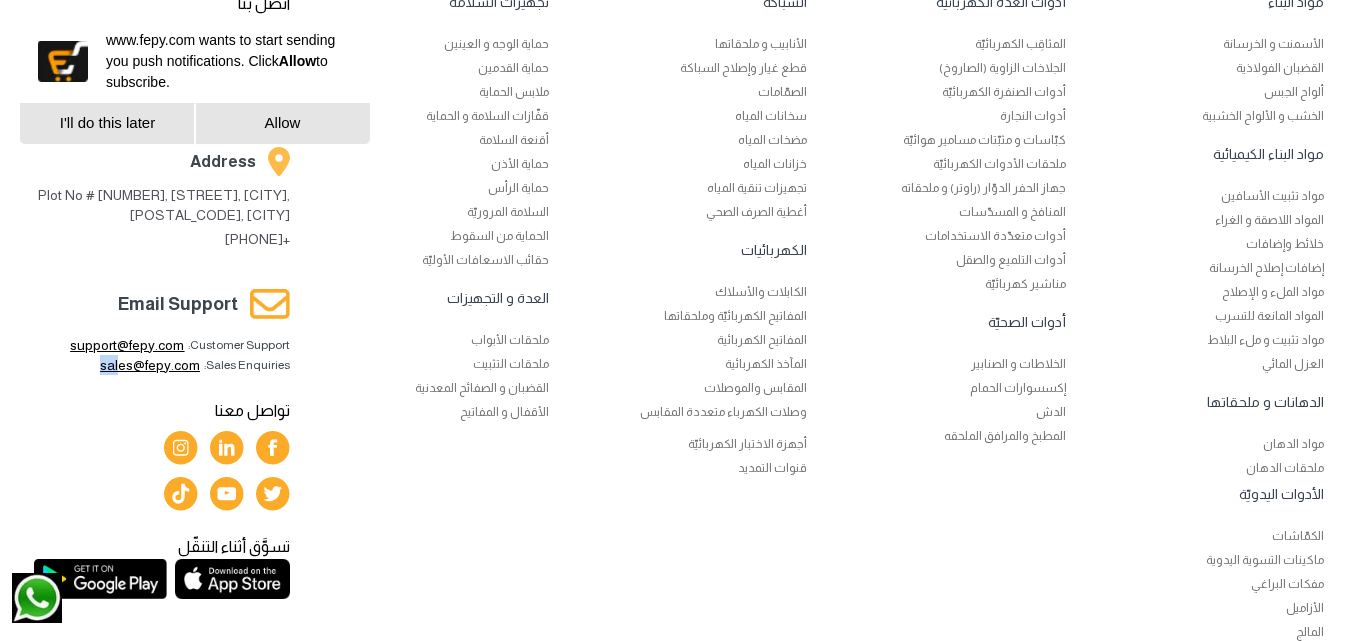 scroll, scrollTop: 6300, scrollLeft: 0, axis: vertical 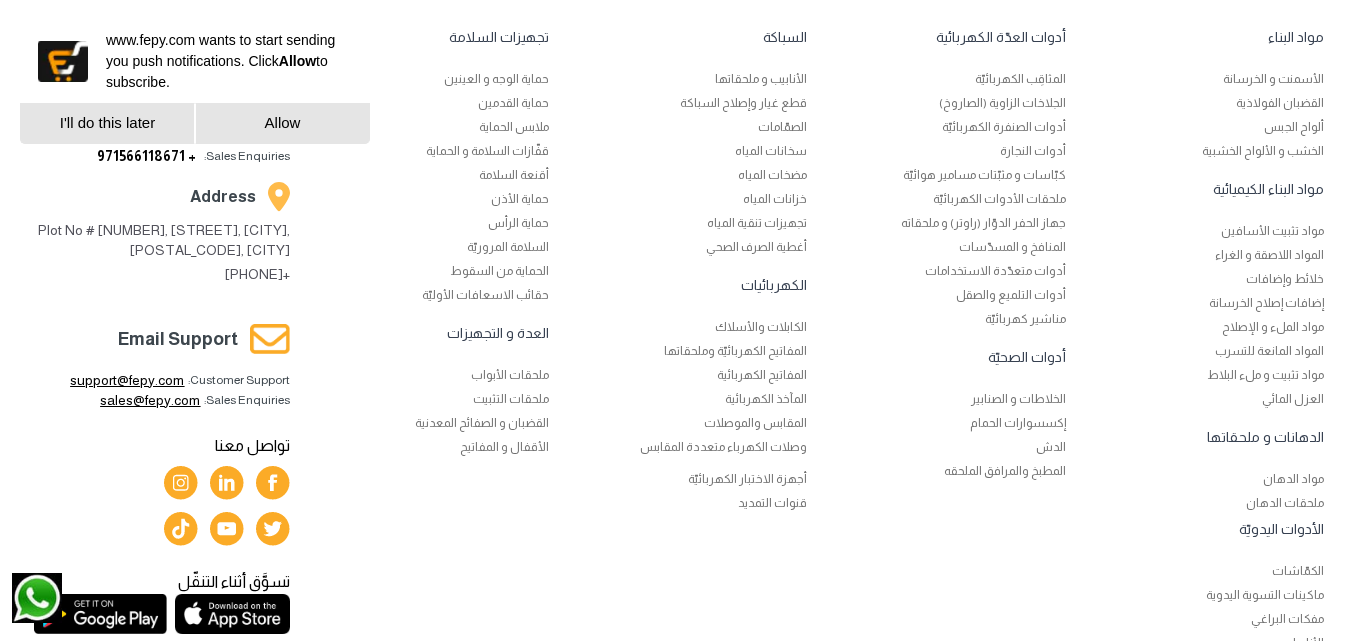 click on "اتصل بنا Phone Support Customer Service: [PHONE] Sales Enquiries: [PHONE] Address Plot No # 10, Az Zad 2 St, Musaffah, Abu Dhabi, 20323, Abu Dhabi [PHONE] Email Support Customer Support: [EMAIL] Sales Enquiries: [EMAIL]  تواصل معنا   تسوَّق أثناء التنقّل" at bounding box center (162, 515) 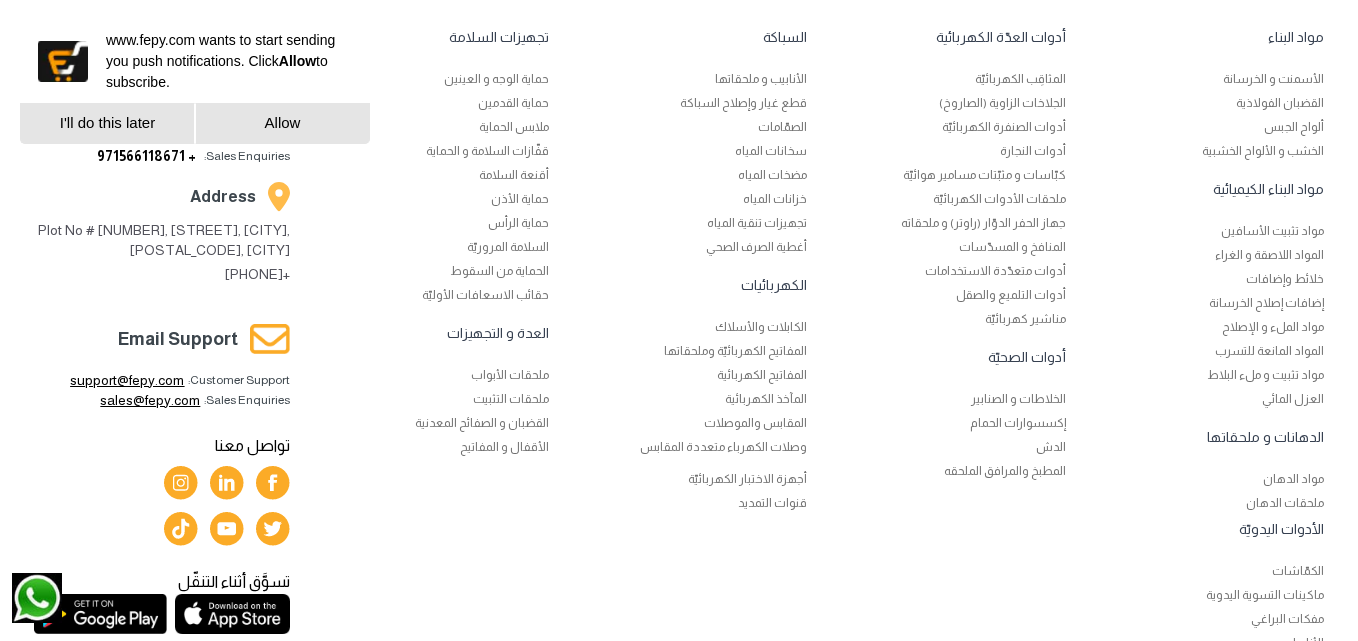 click on "sales@fepy.com" at bounding box center [150, 400] 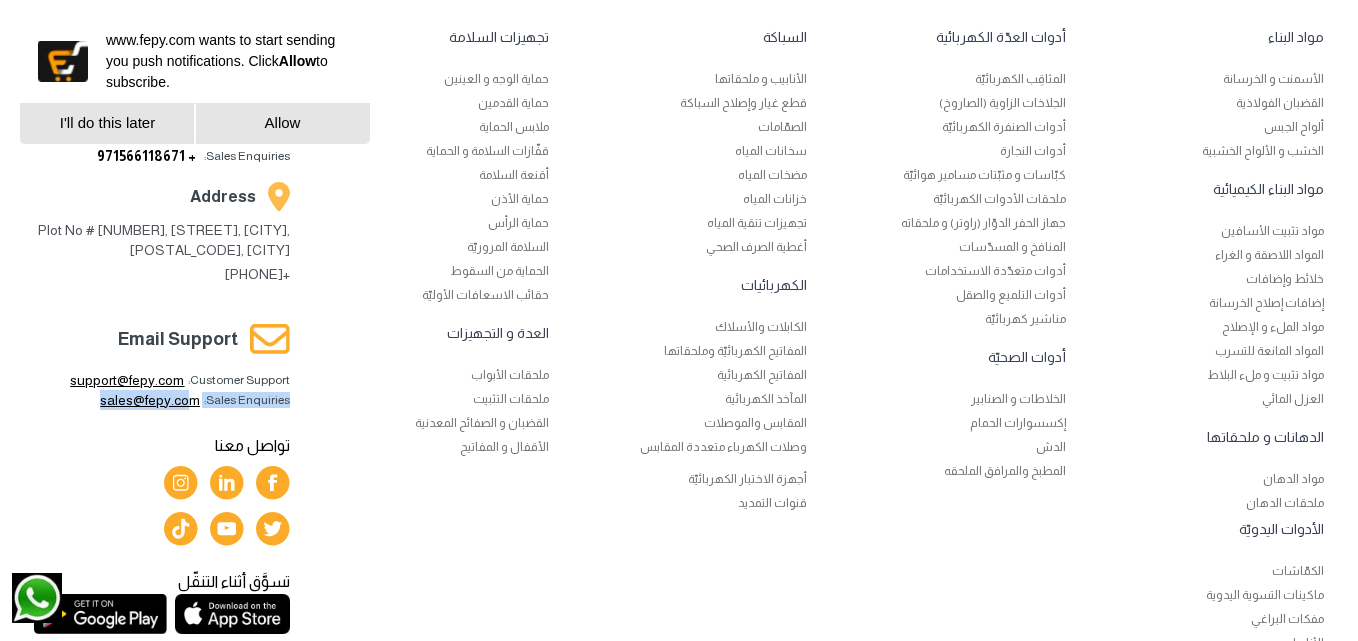 drag, startPoint x: 290, startPoint y: 397, endPoint x: 195, endPoint y: 400, distance: 95.047356 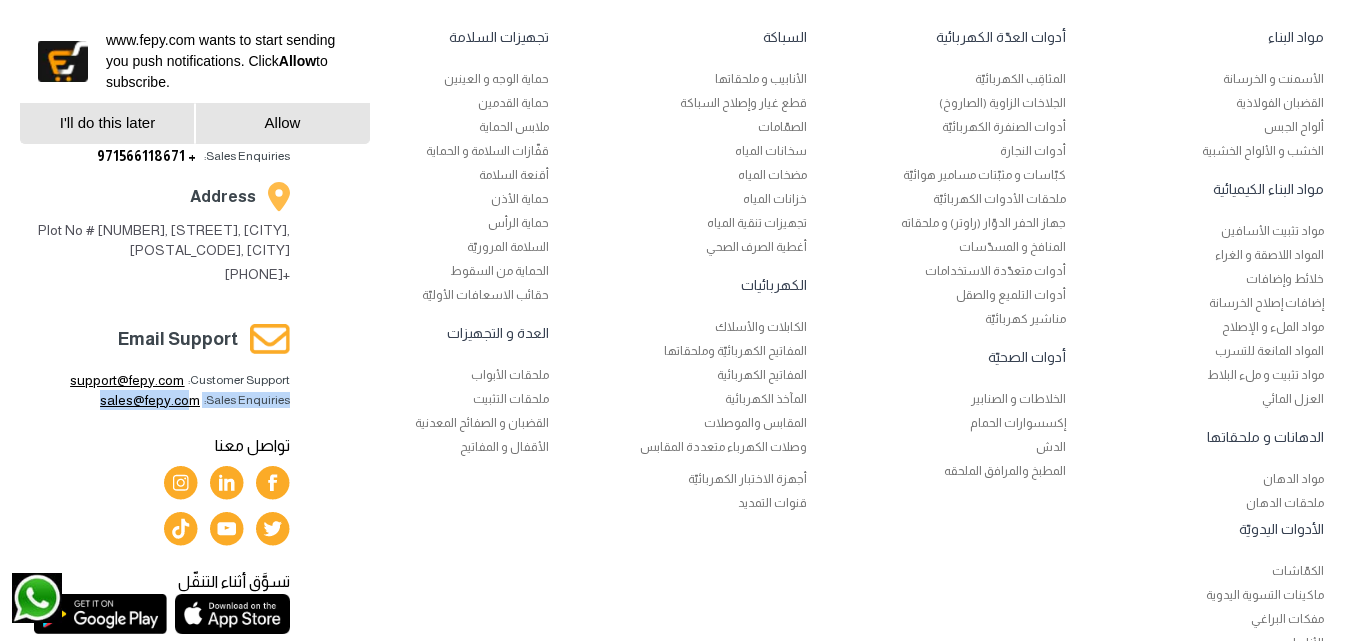 click on "القضبان و الصفائح المعدنية" at bounding box center [419, 423] 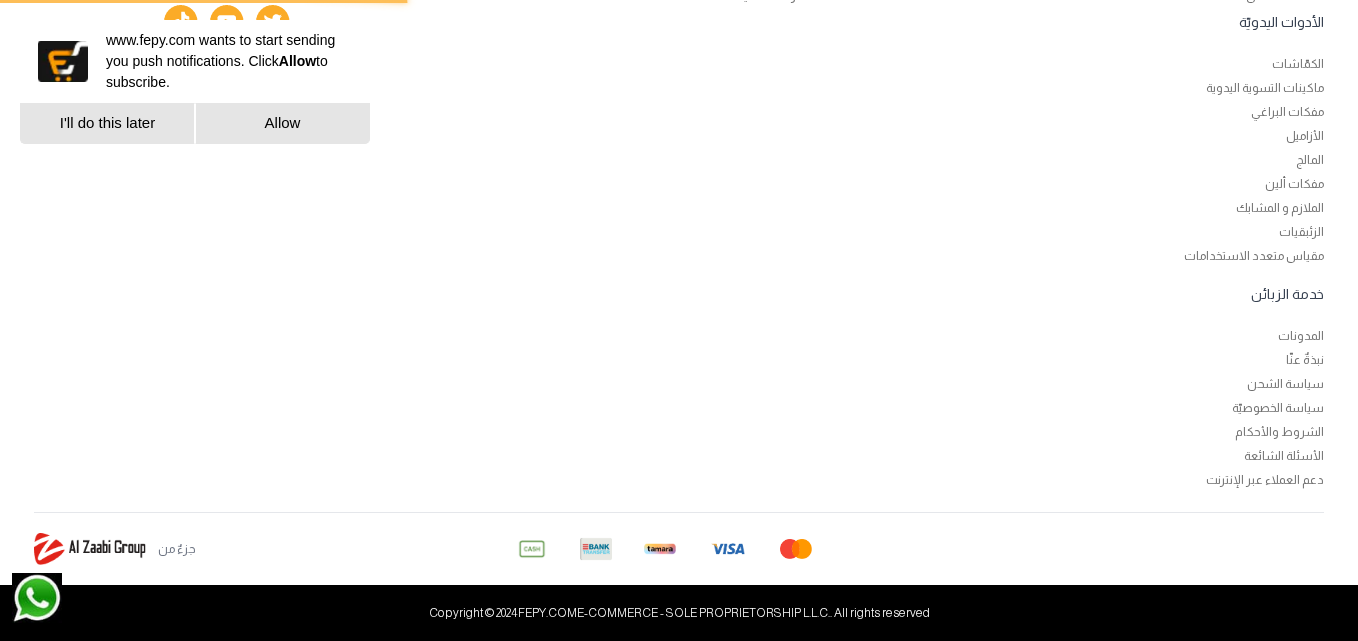 scroll, scrollTop: 0, scrollLeft: 0, axis: both 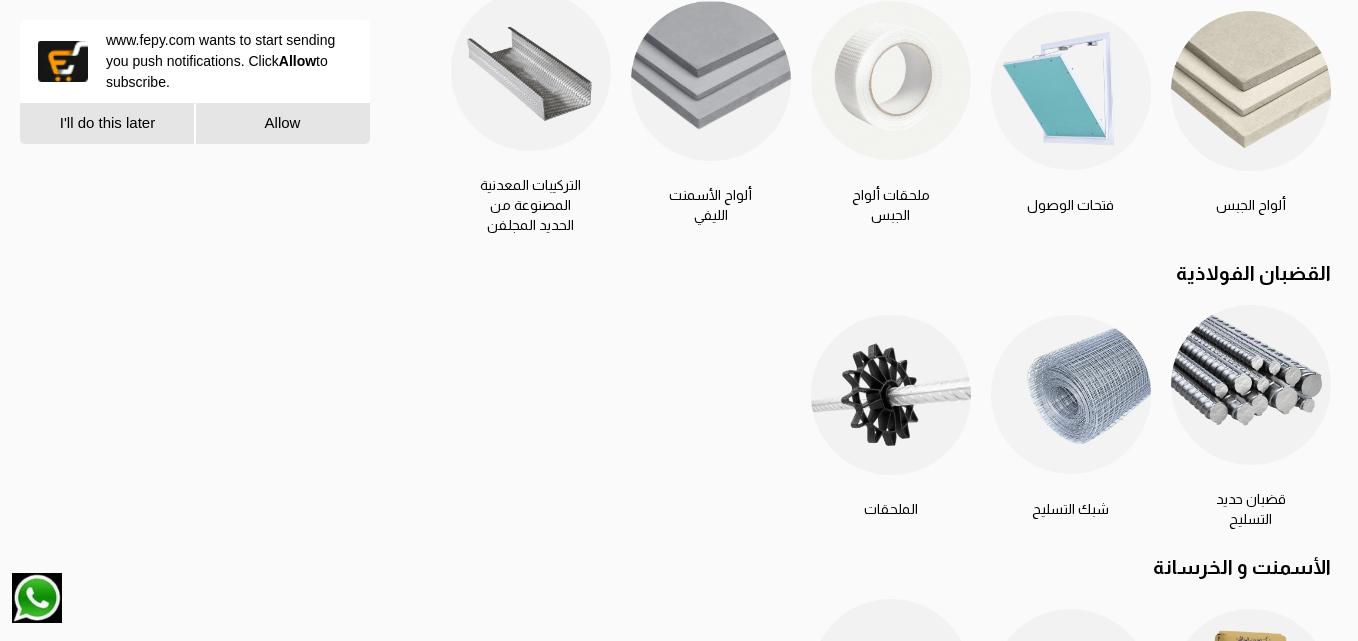 click on "Allow" at bounding box center [282, 123] 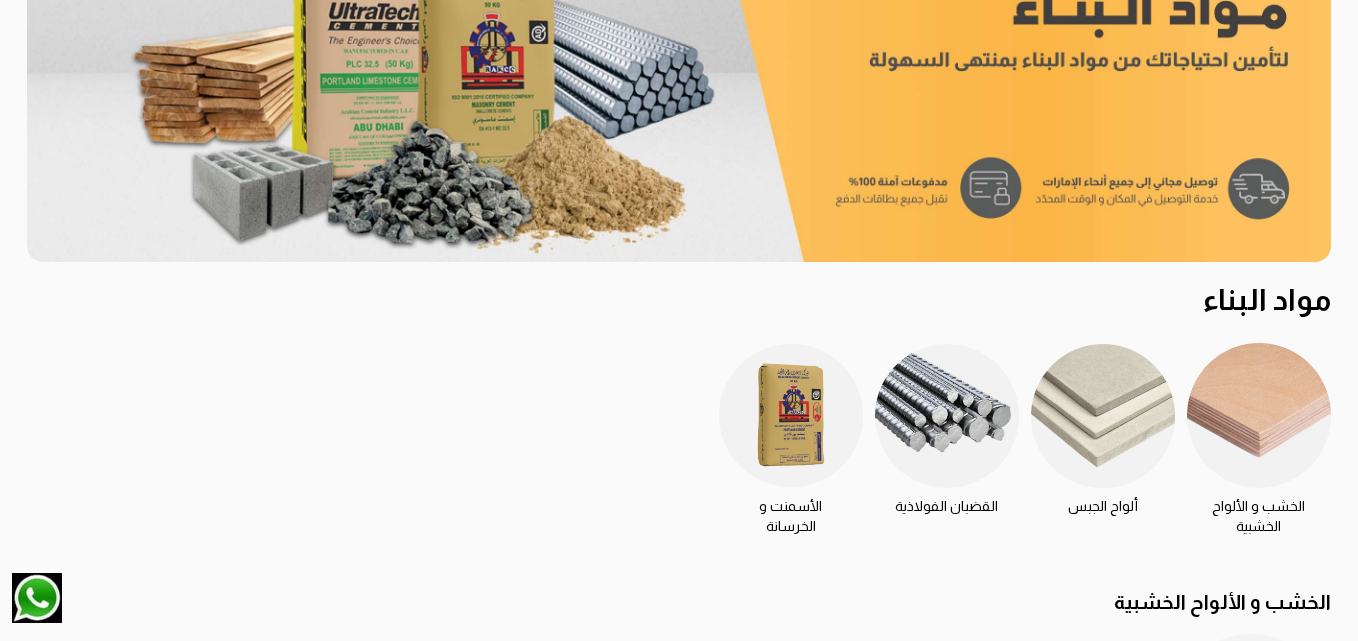 scroll, scrollTop: 0, scrollLeft: 0, axis: both 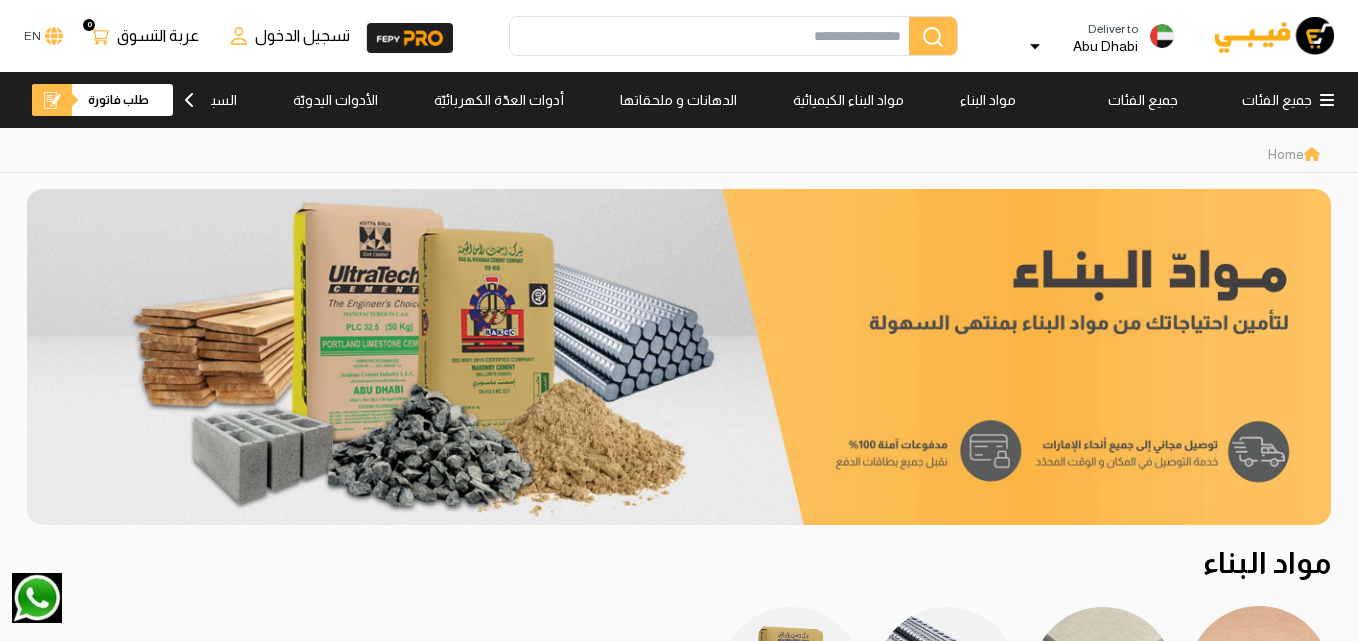 click at bounding box center [1035, 46] 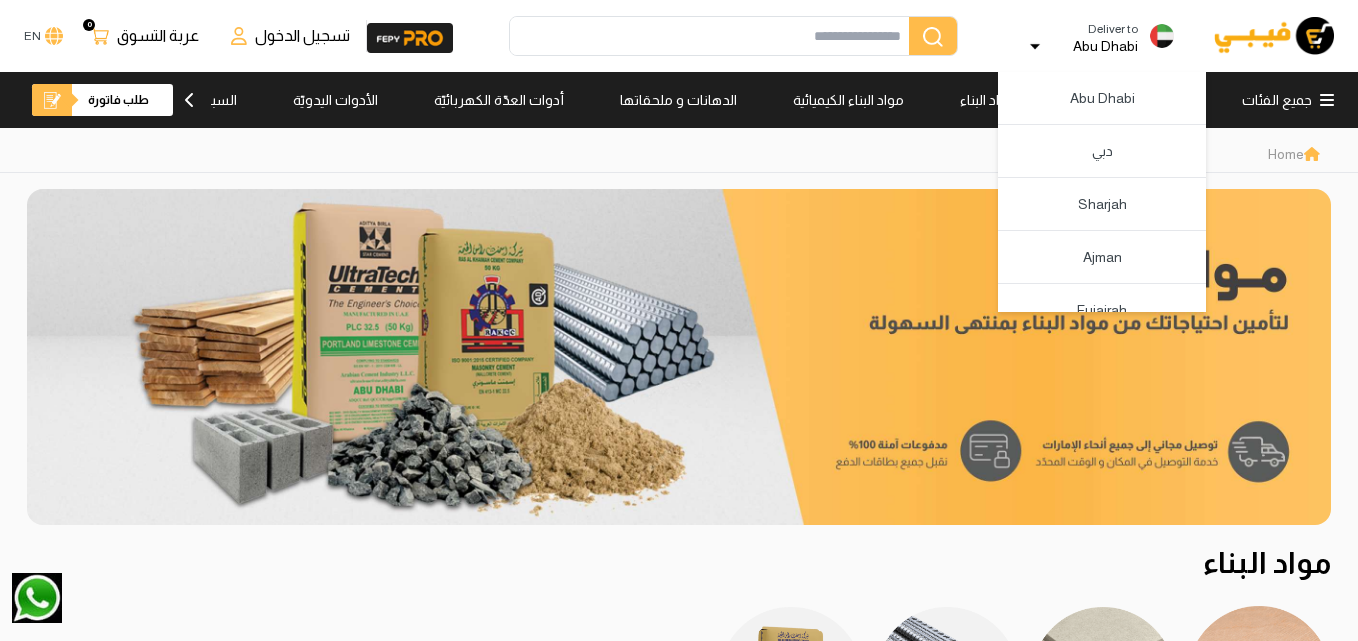 click on "دبي" at bounding box center (1102, 151) 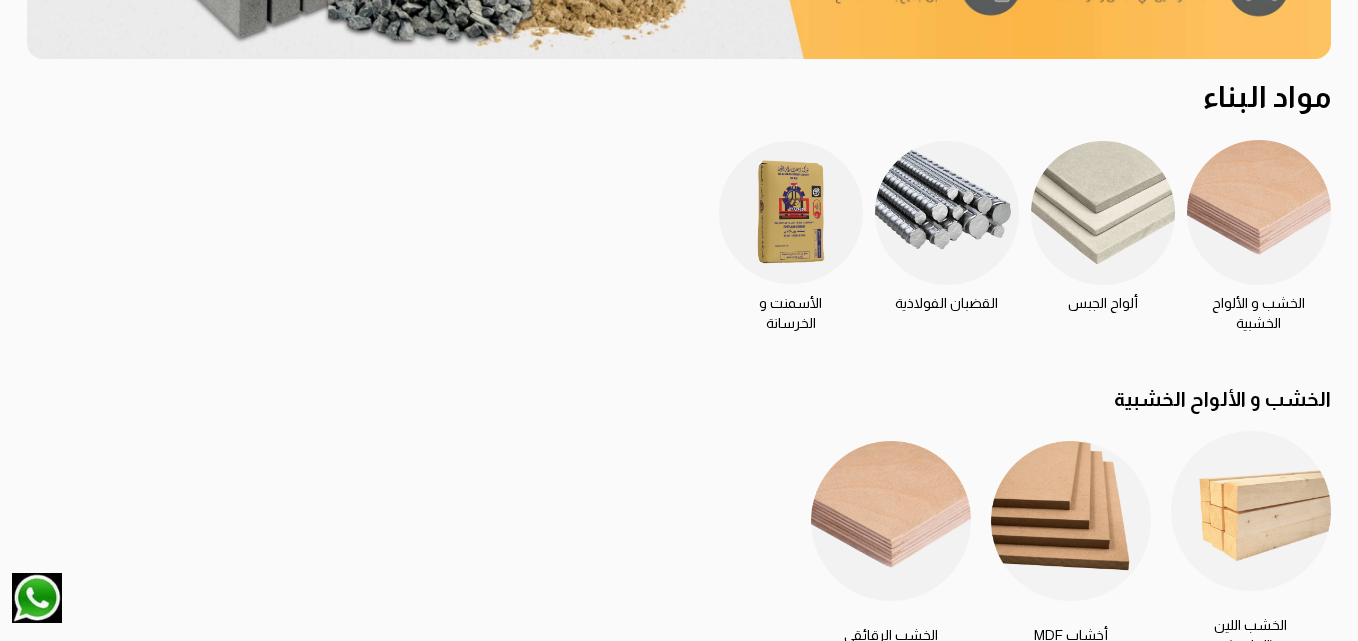 scroll, scrollTop: 500, scrollLeft: 0, axis: vertical 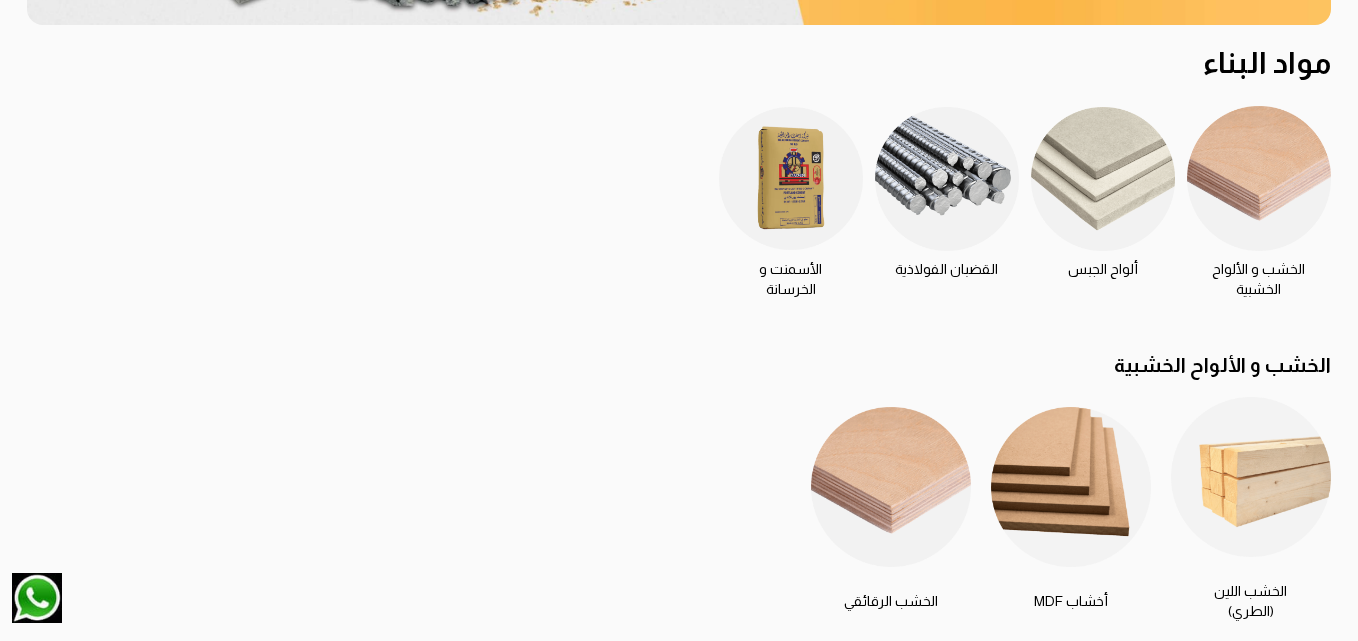 click at bounding box center (791, 179) 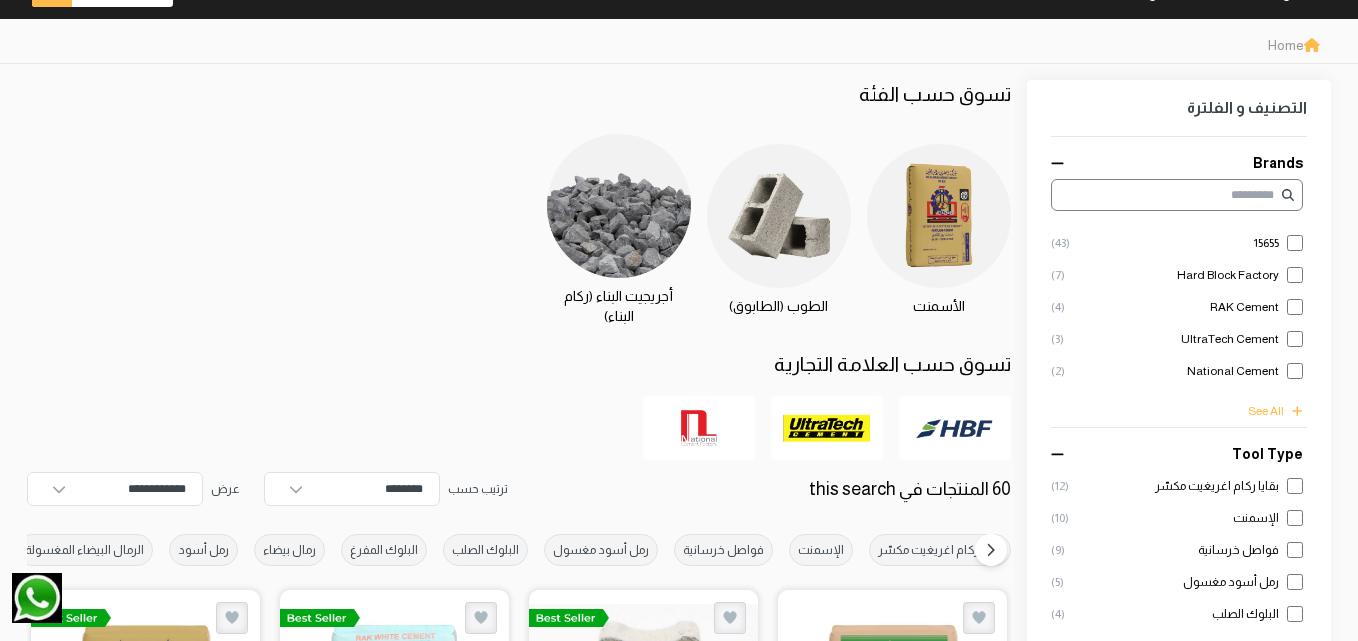 scroll, scrollTop: 0, scrollLeft: 0, axis: both 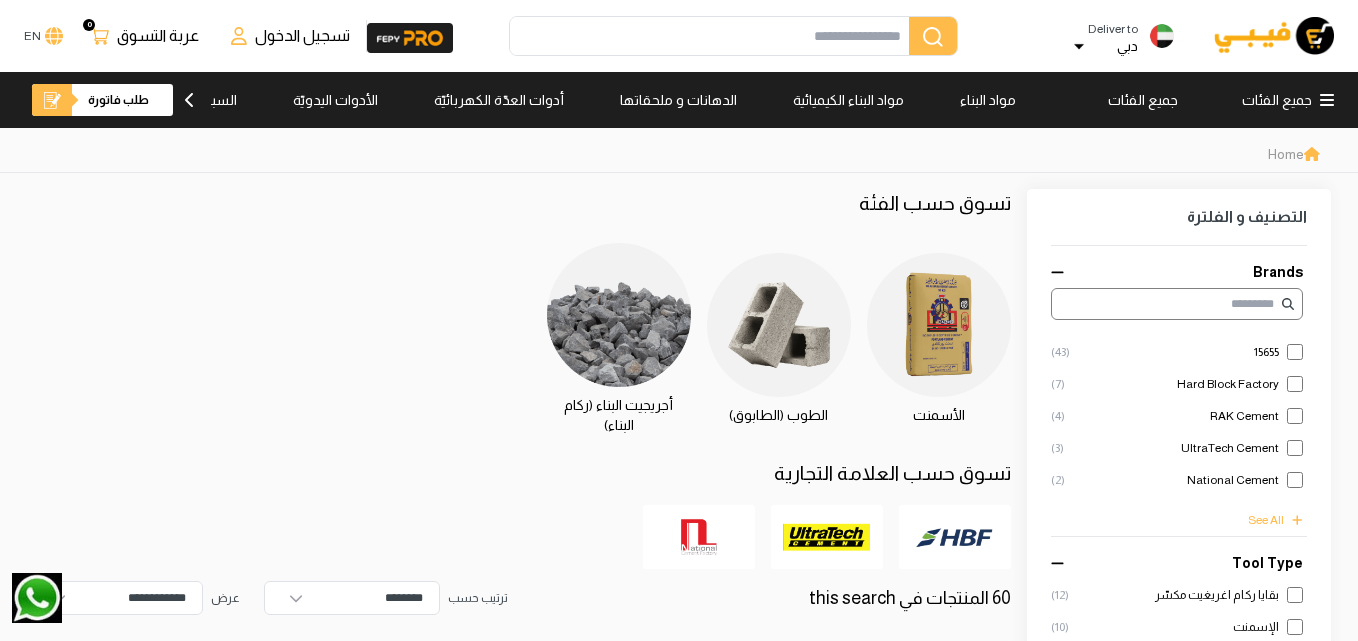 click on "مواد البناء" at bounding box center (988, 100) 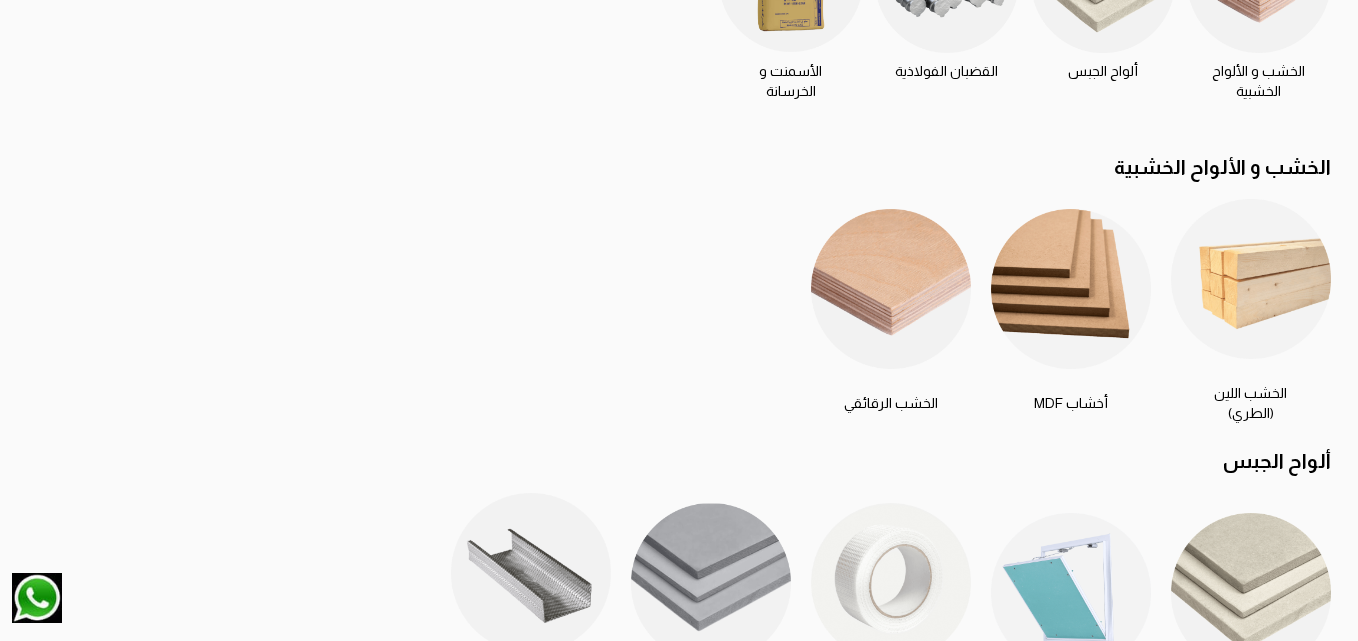 scroll, scrollTop: 700, scrollLeft: 0, axis: vertical 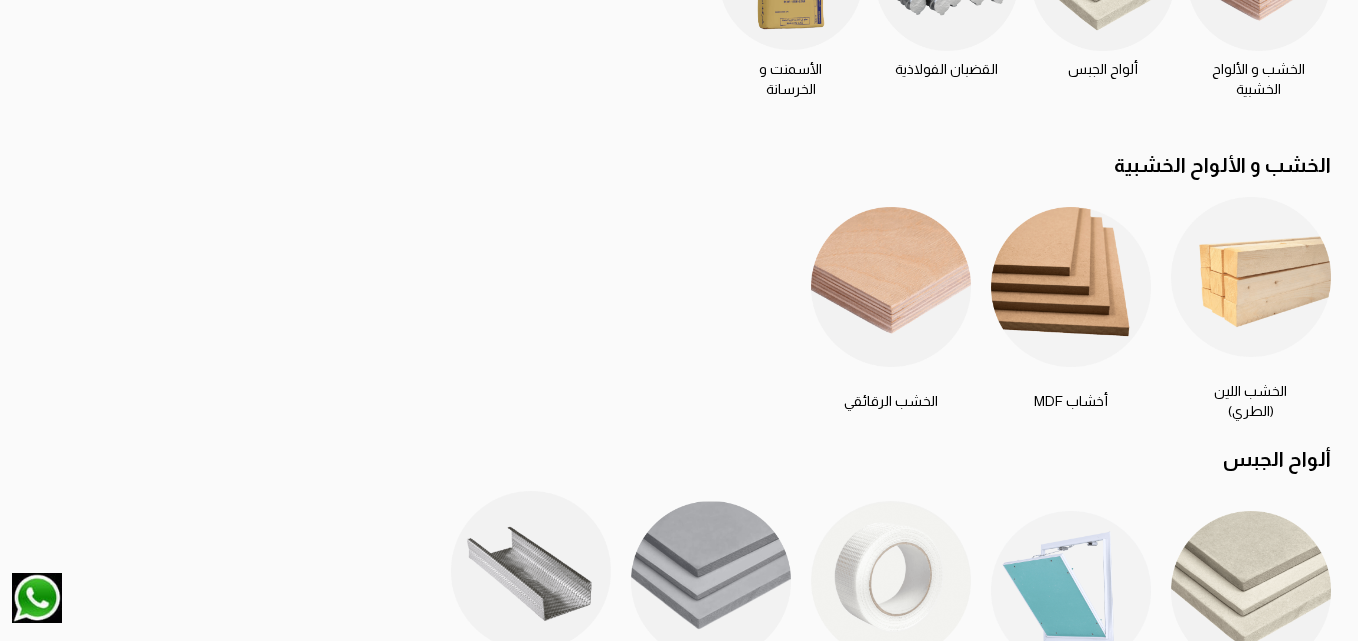 click at bounding box center (1071, 287) 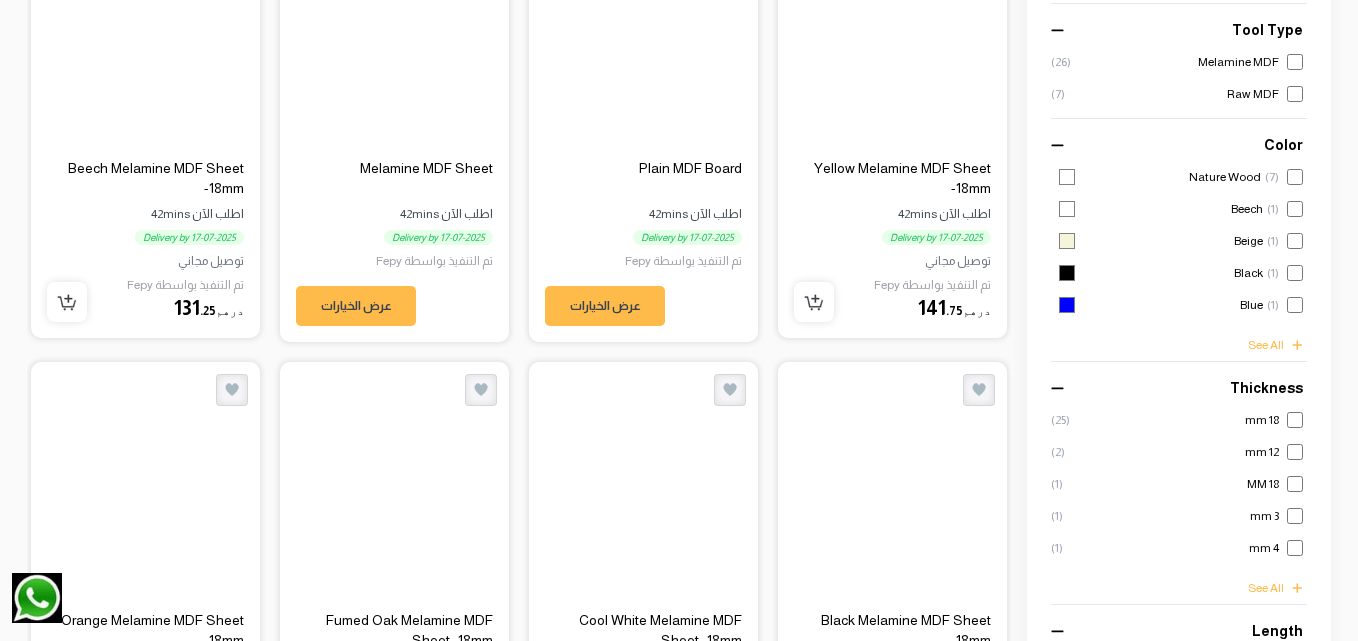 scroll, scrollTop: 2100, scrollLeft: 0, axis: vertical 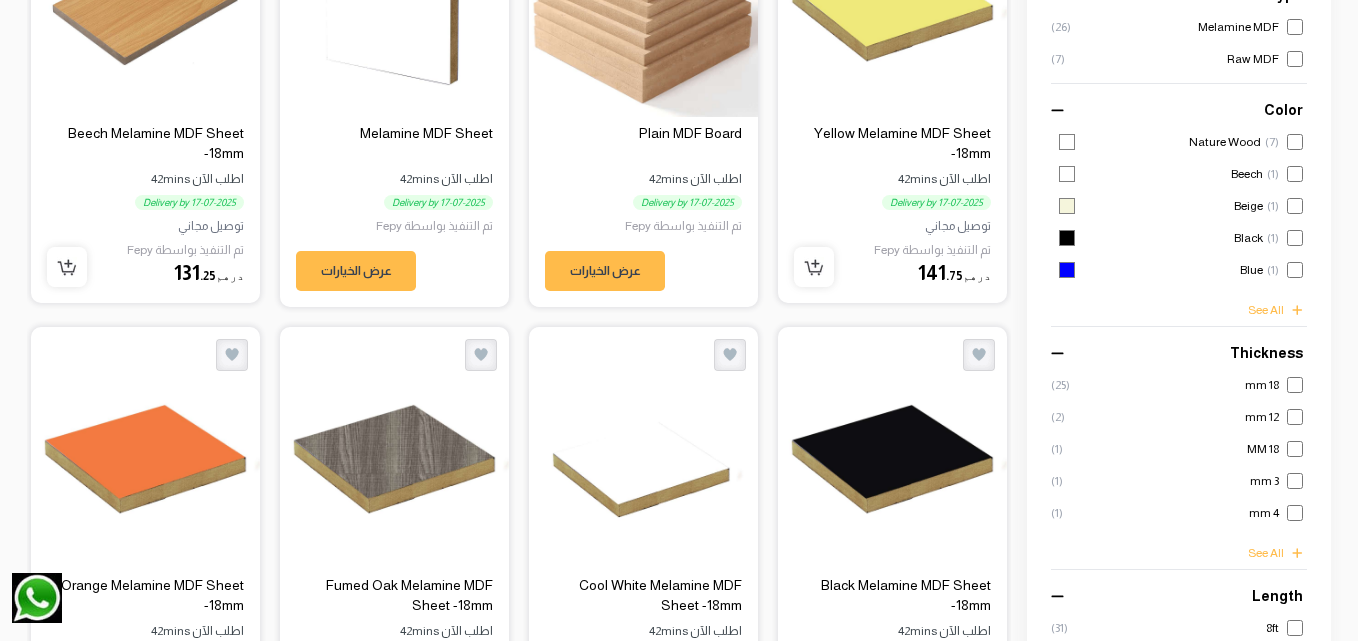 click on "عرض الخيارات" at bounding box center (356, 271) 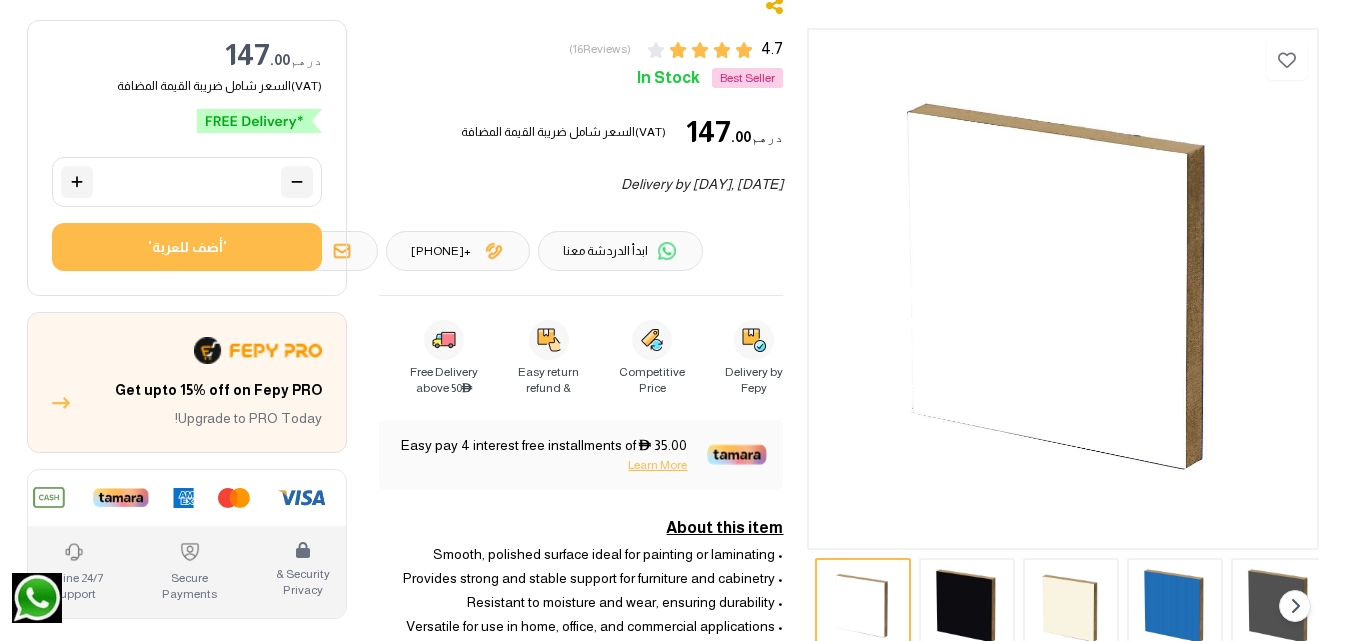 scroll, scrollTop: 0, scrollLeft: 0, axis: both 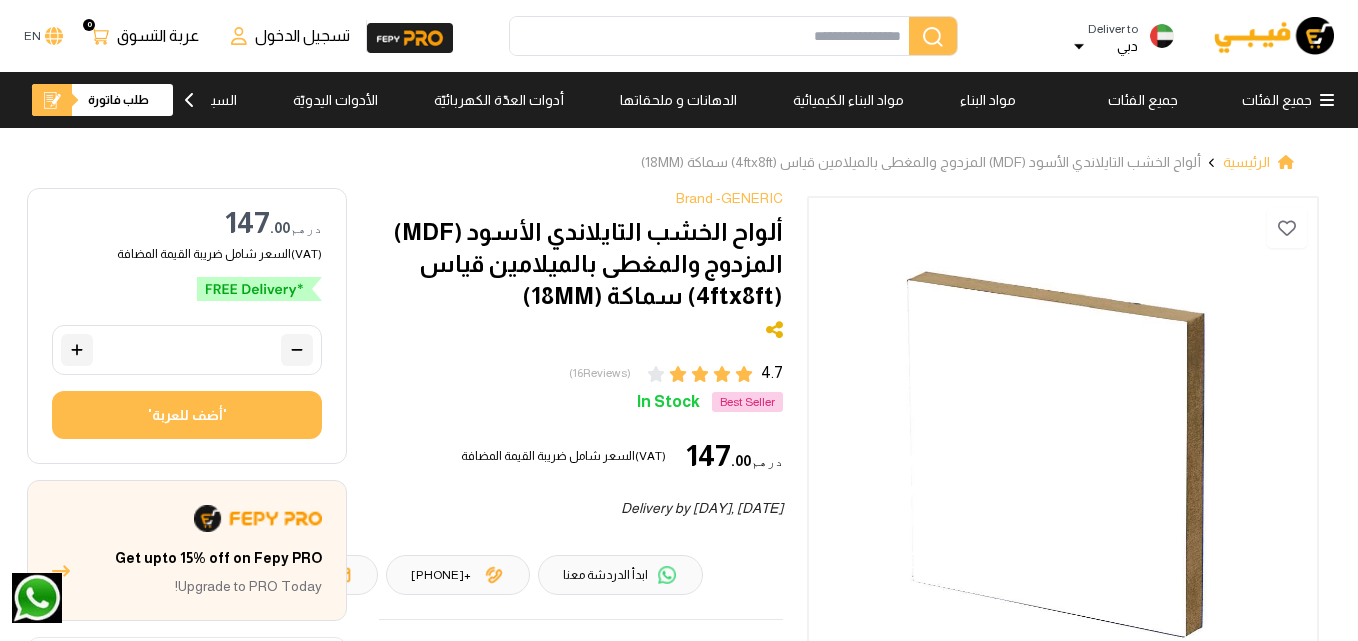 click 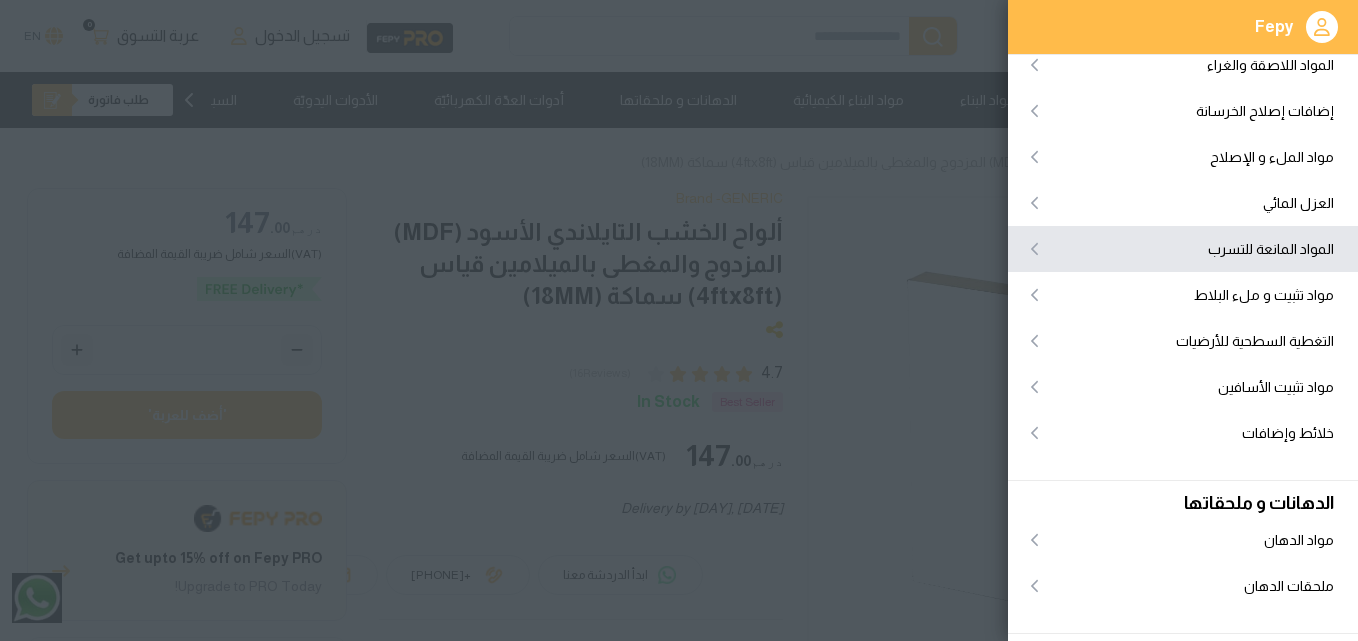 scroll, scrollTop: 300, scrollLeft: 0, axis: vertical 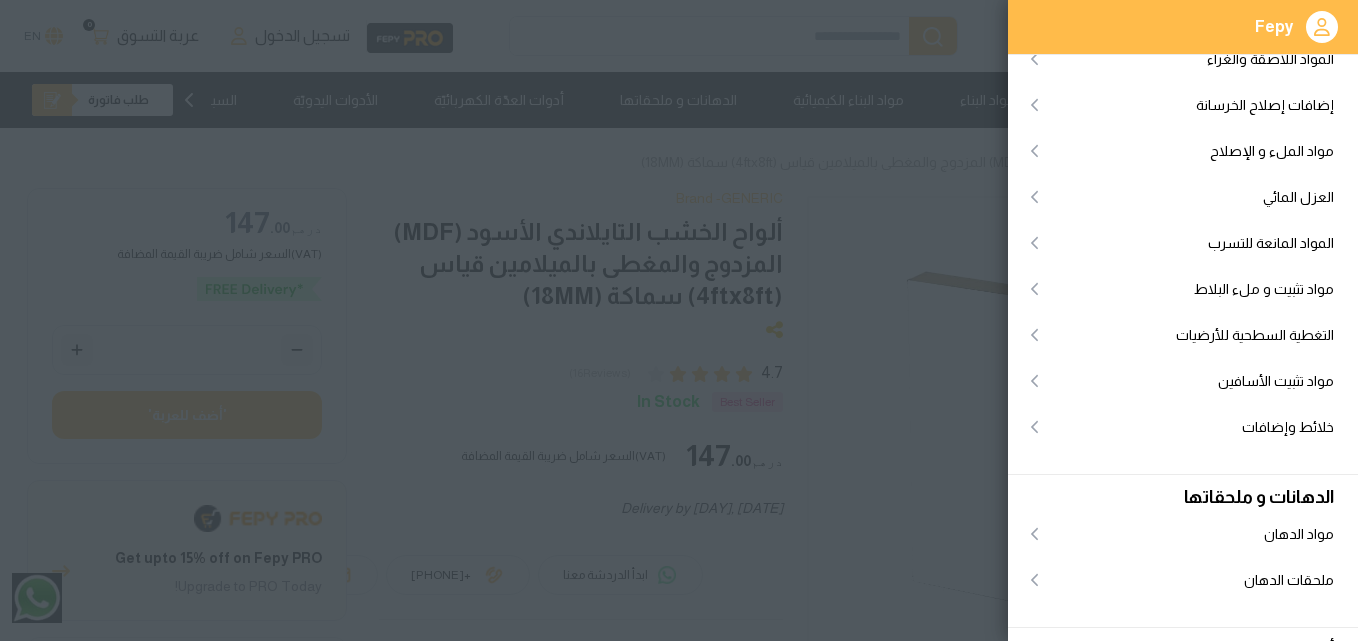 click on "مواد تثبيت و ملء البلاط" at bounding box center [1264, 289] 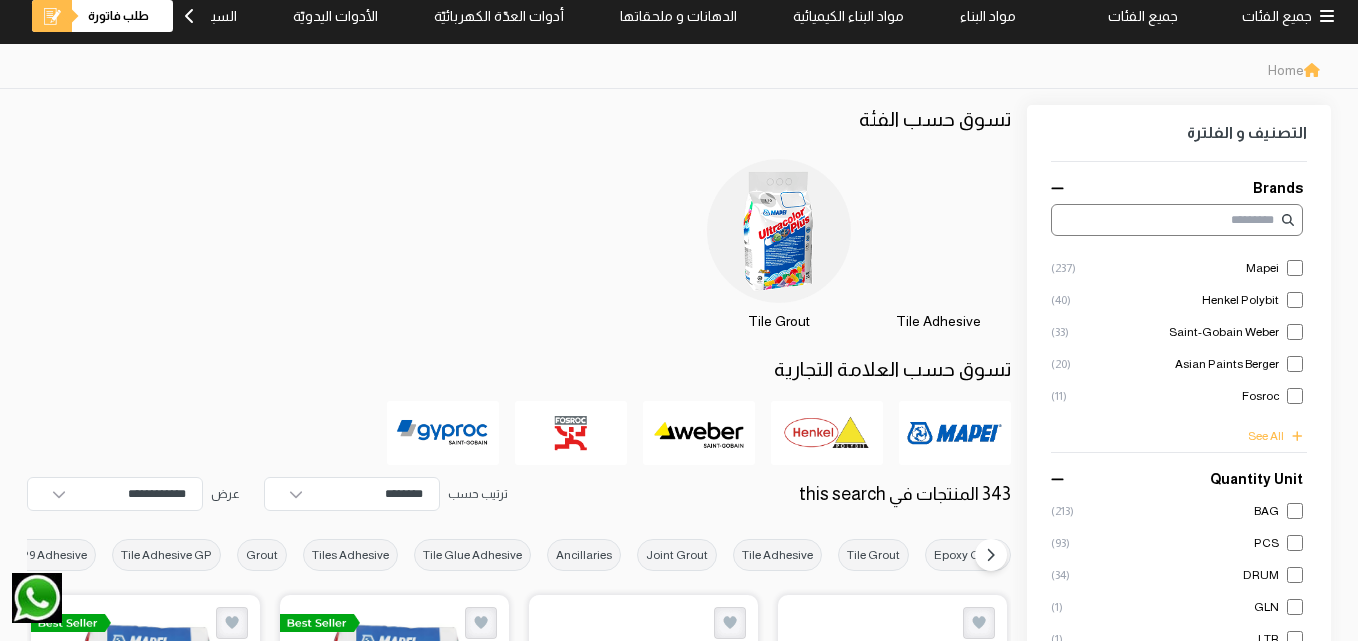 scroll, scrollTop: 200, scrollLeft: 0, axis: vertical 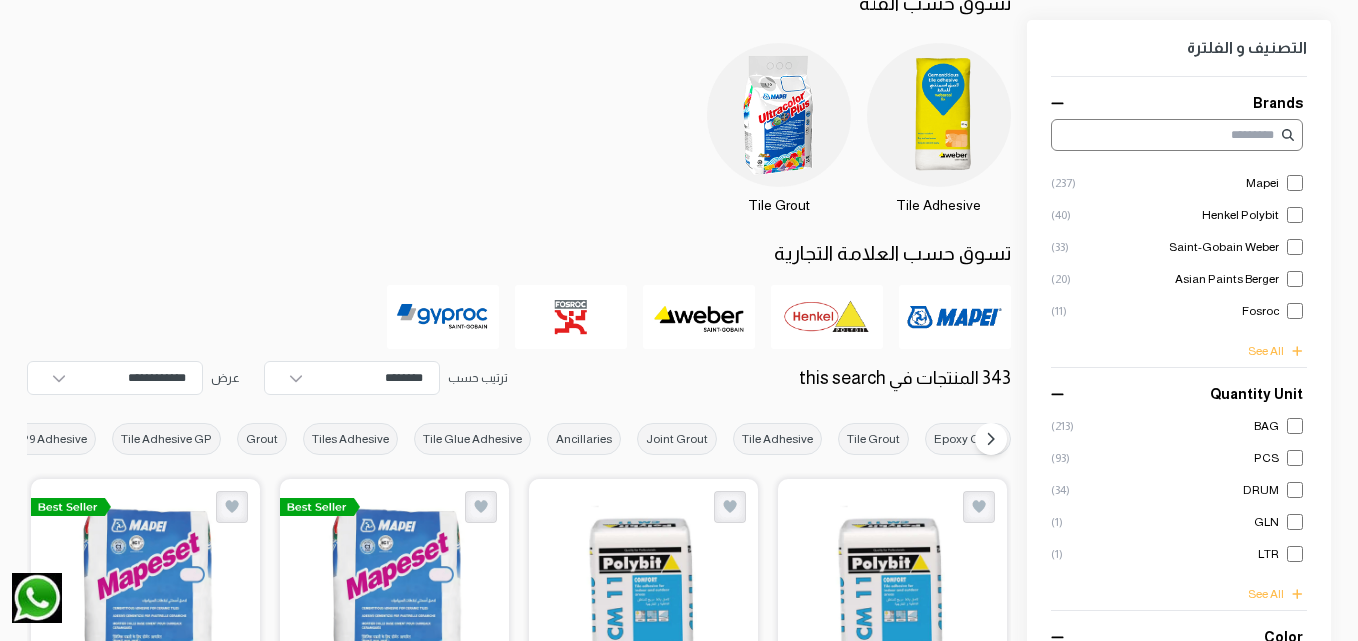 click at bounding box center [779, 115] 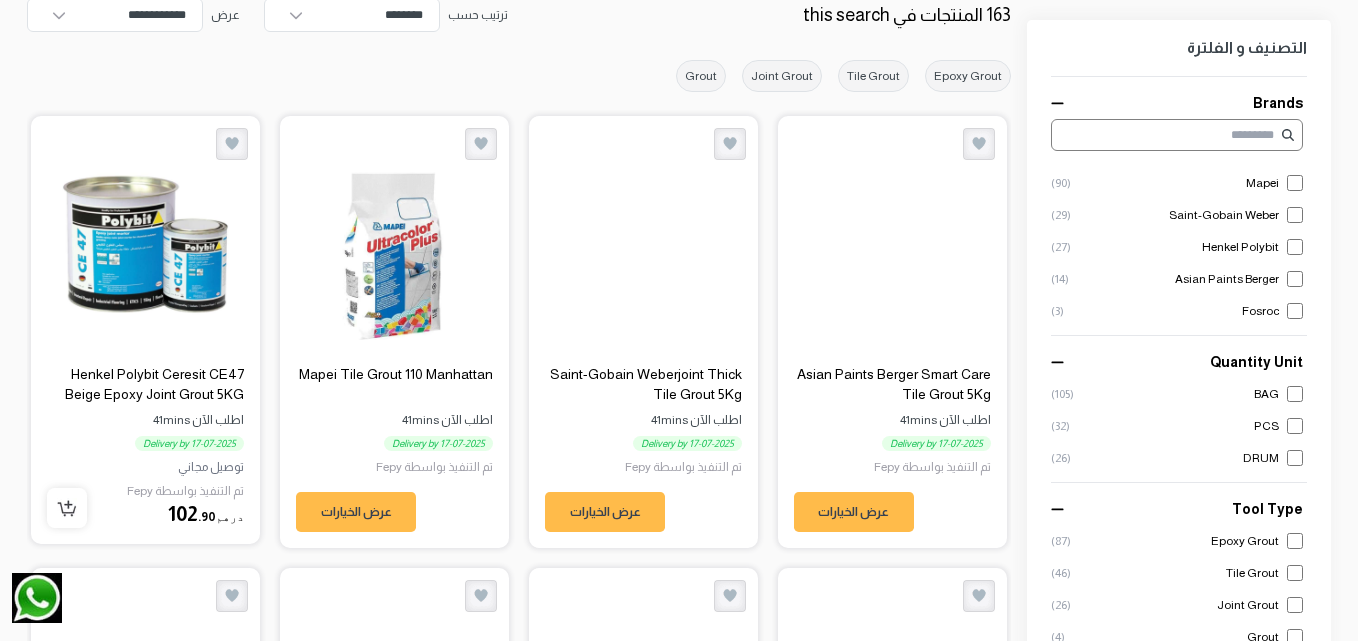 scroll, scrollTop: 600, scrollLeft: 0, axis: vertical 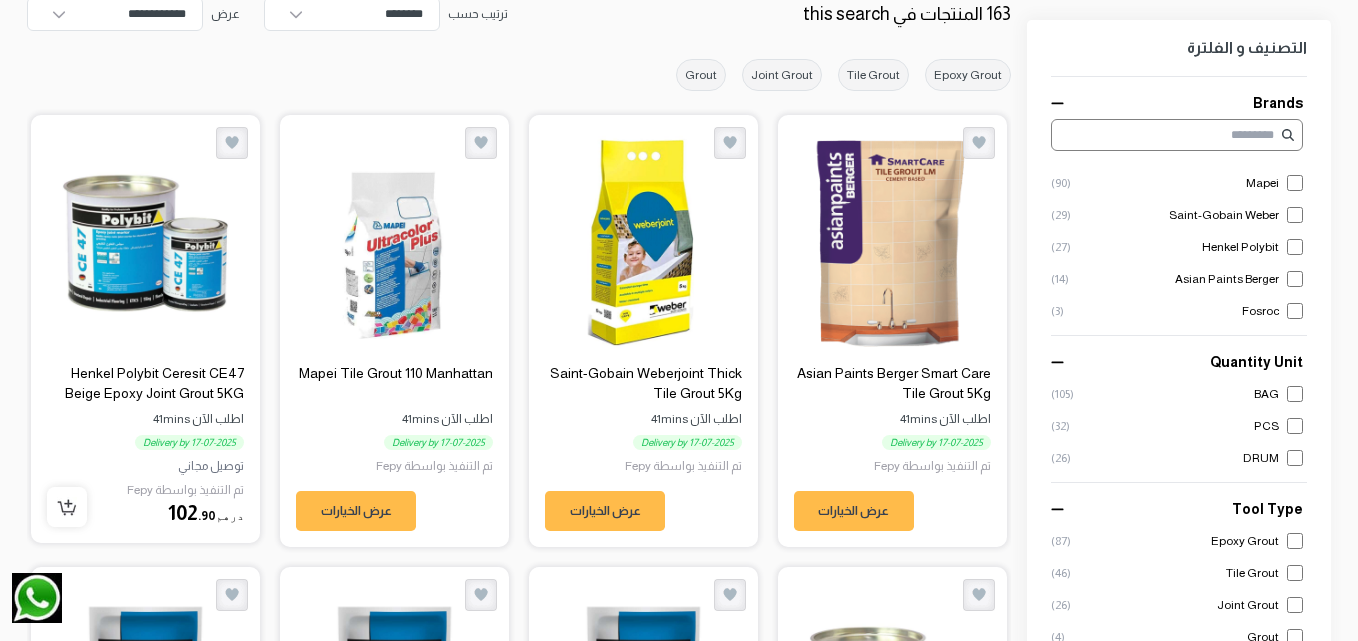 click on "عرض الخيارات" at bounding box center [356, 511] 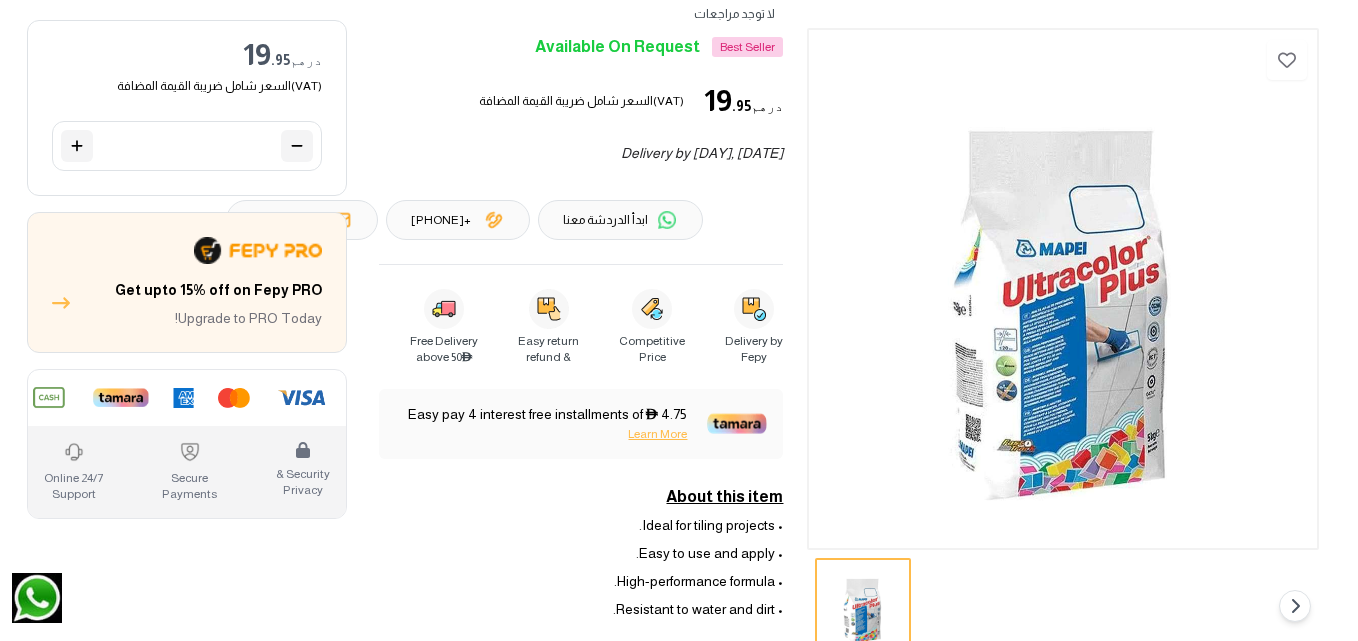 scroll, scrollTop: 300, scrollLeft: 0, axis: vertical 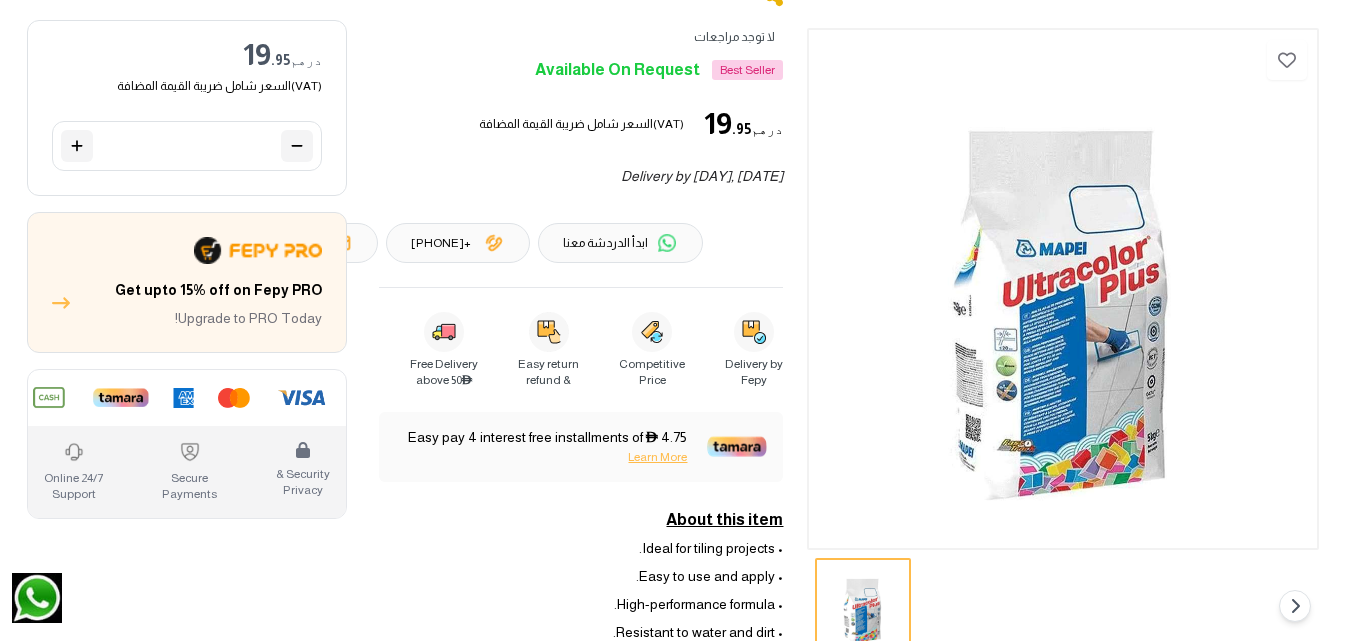 click at bounding box center [863, 606] 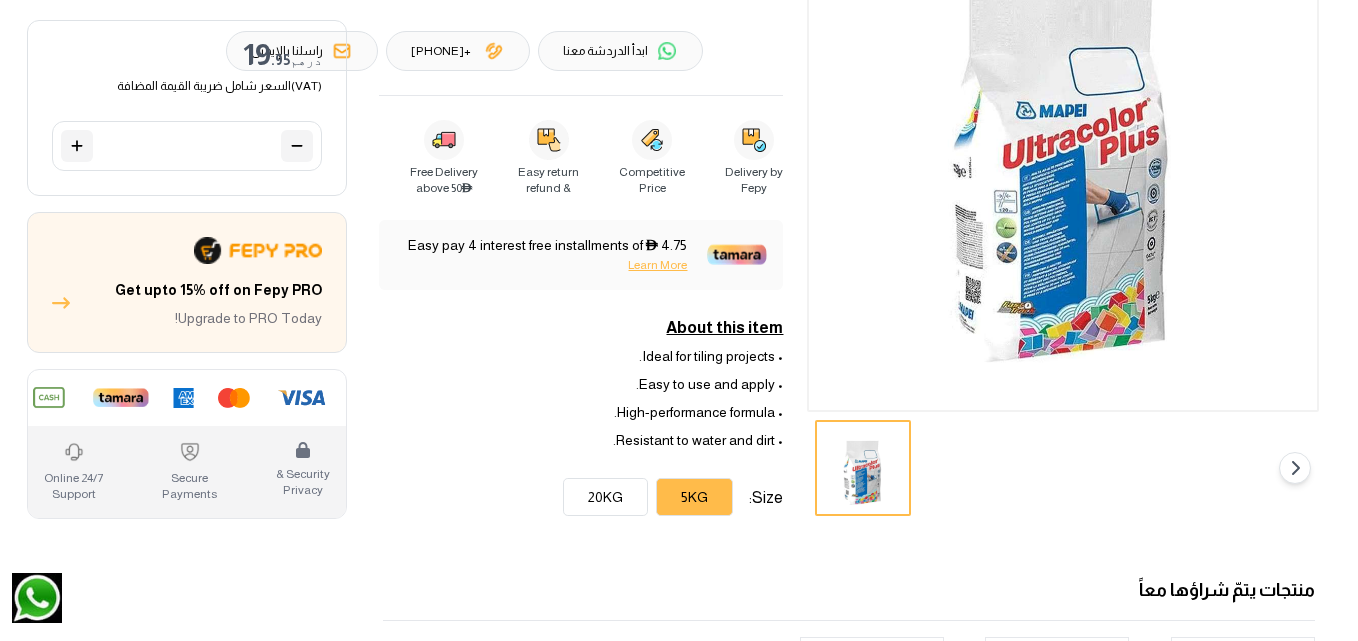 scroll, scrollTop: 500, scrollLeft: 0, axis: vertical 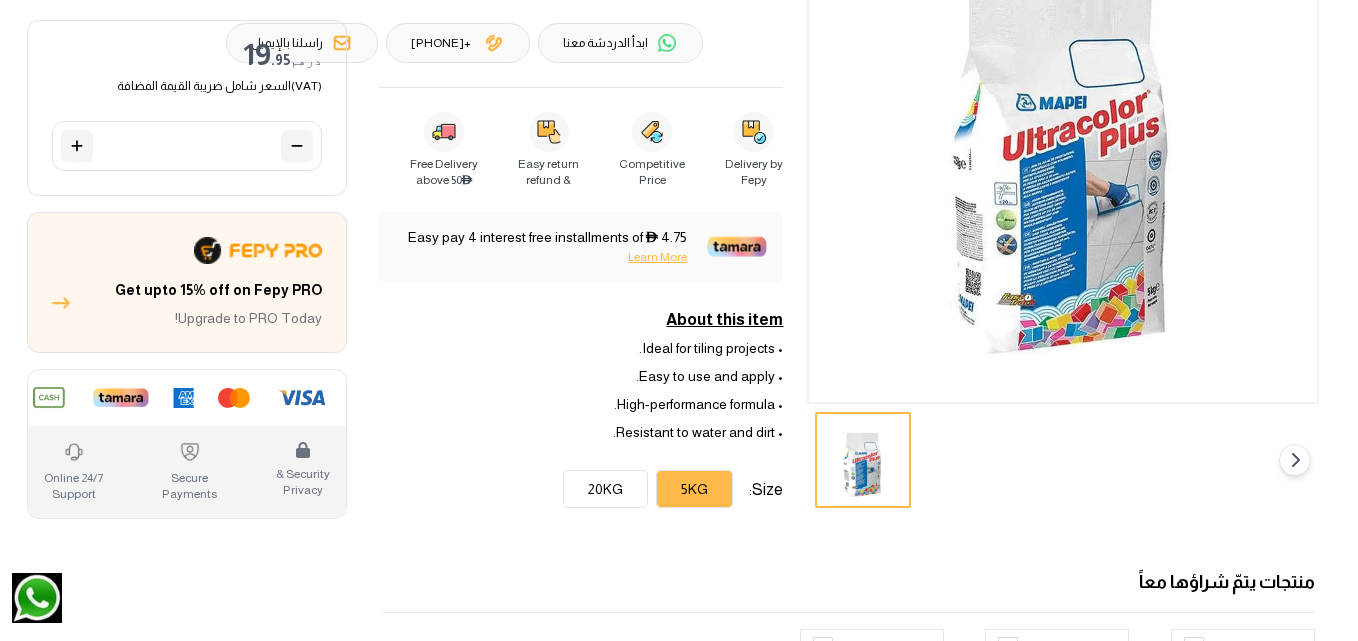 click on "20KG" at bounding box center (605, 489) 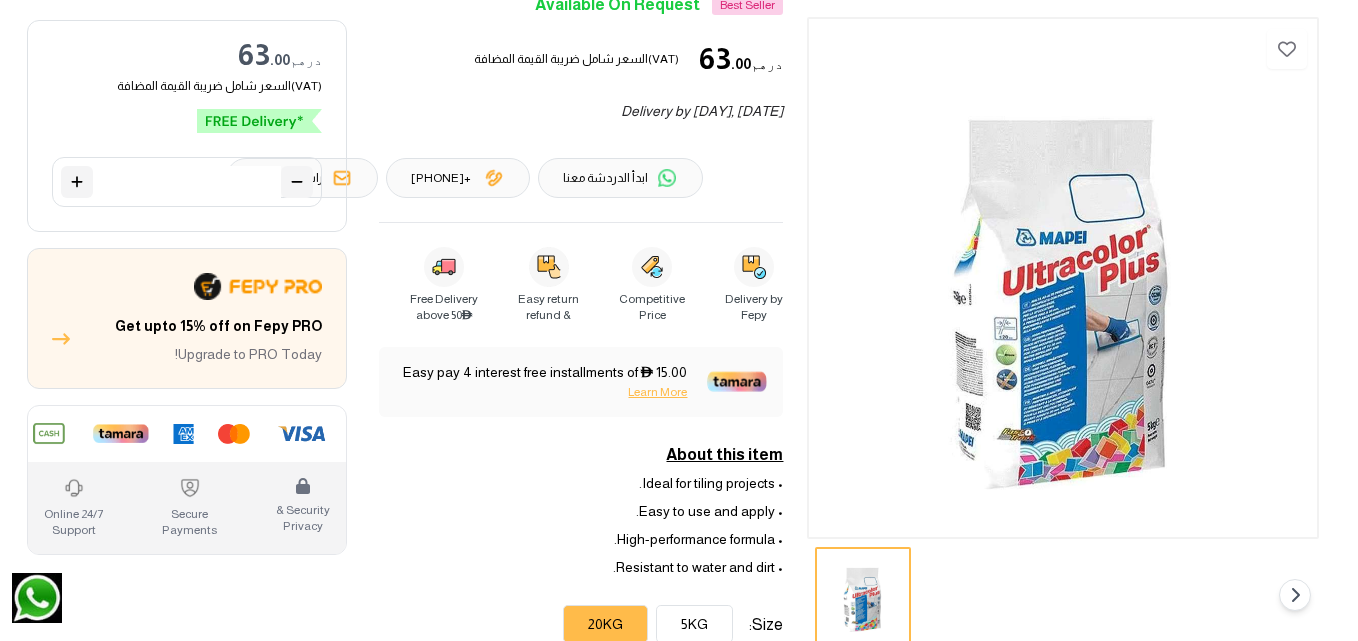 scroll, scrollTop: 400, scrollLeft: 0, axis: vertical 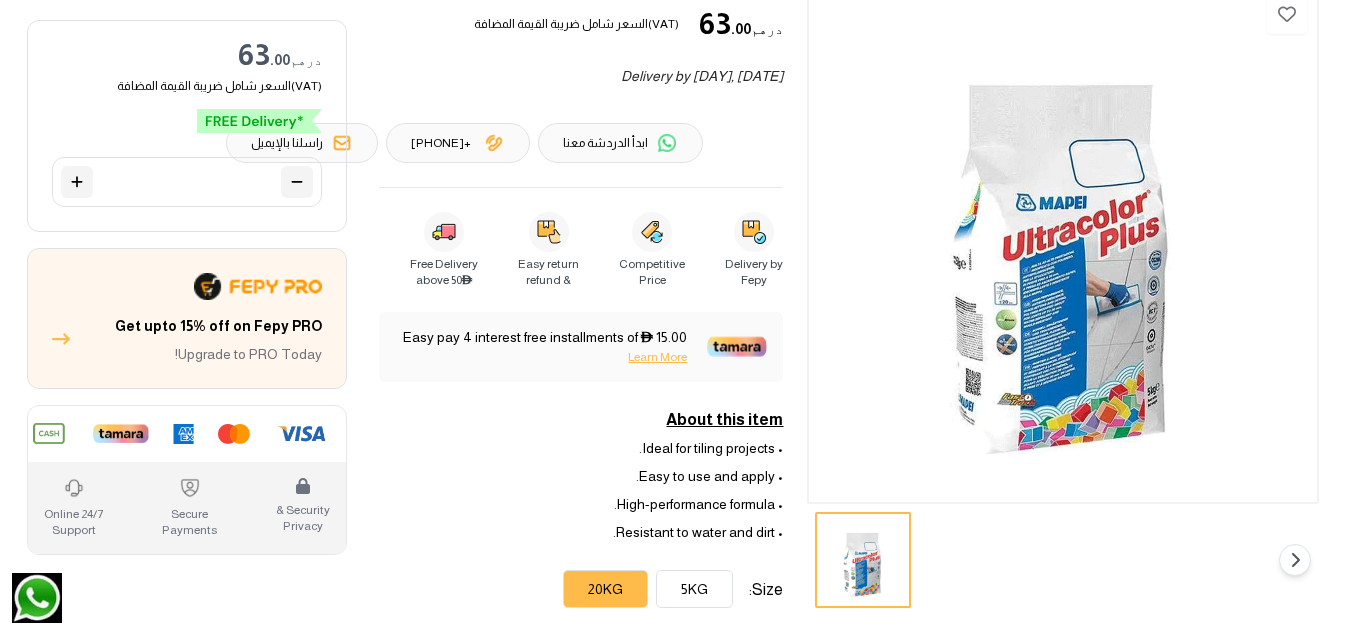 click on "5KG" at bounding box center (694, 589) 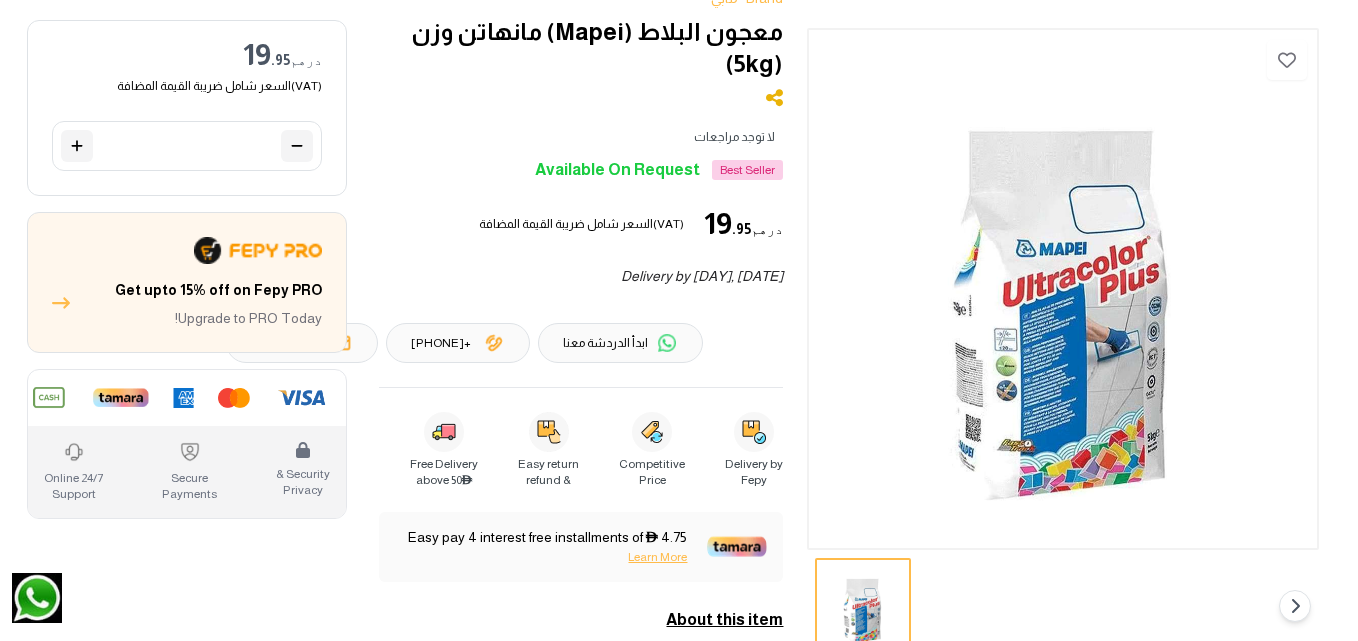 scroll, scrollTop: 0, scrollLeft: 0, axis: both 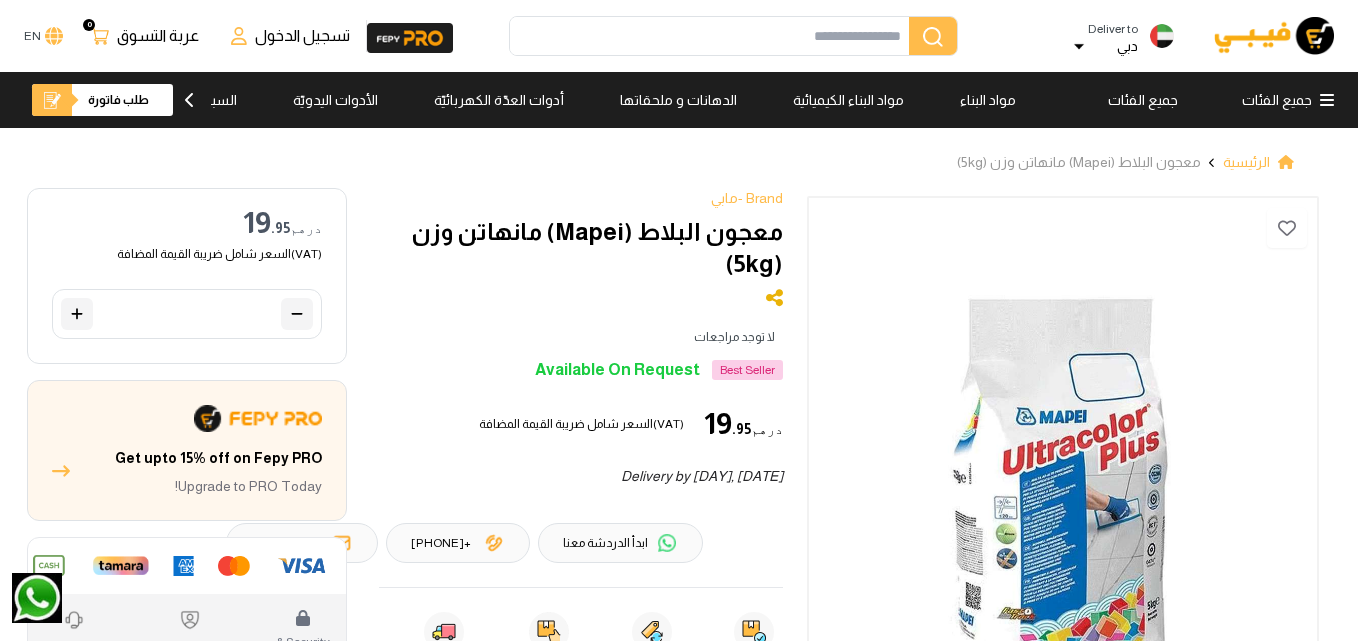 click 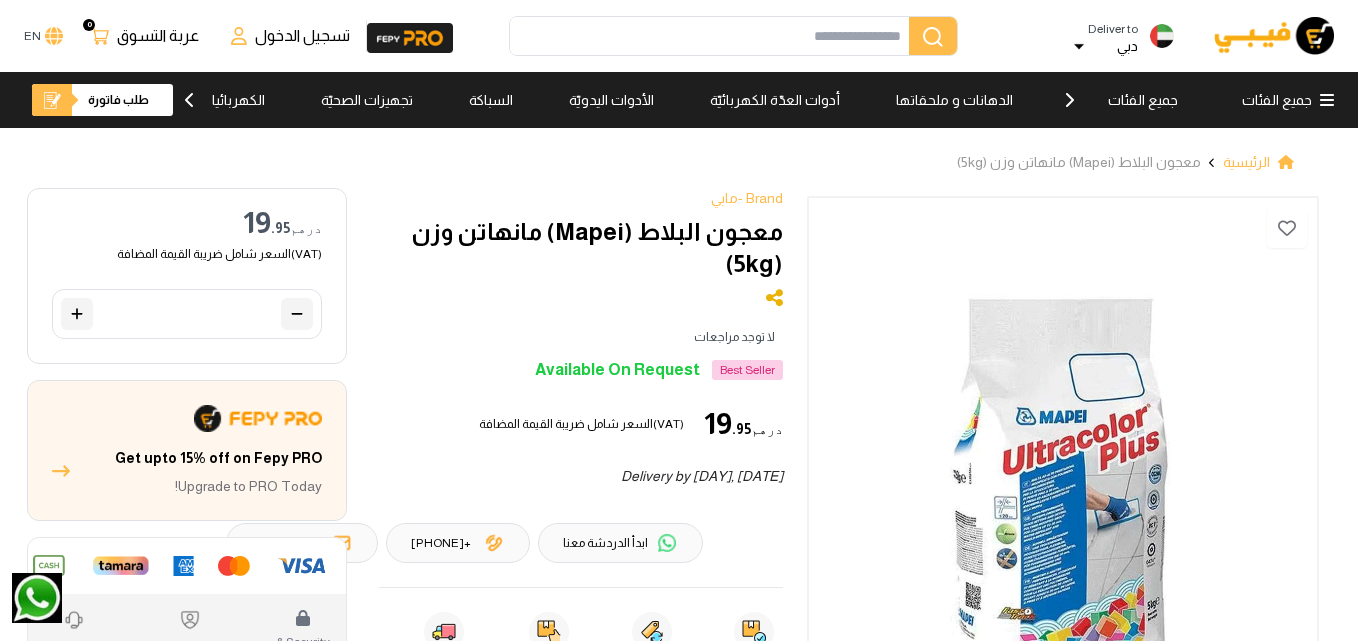 scroll, scrollTop: 0, scrollLeft: -320, axis: horizontal 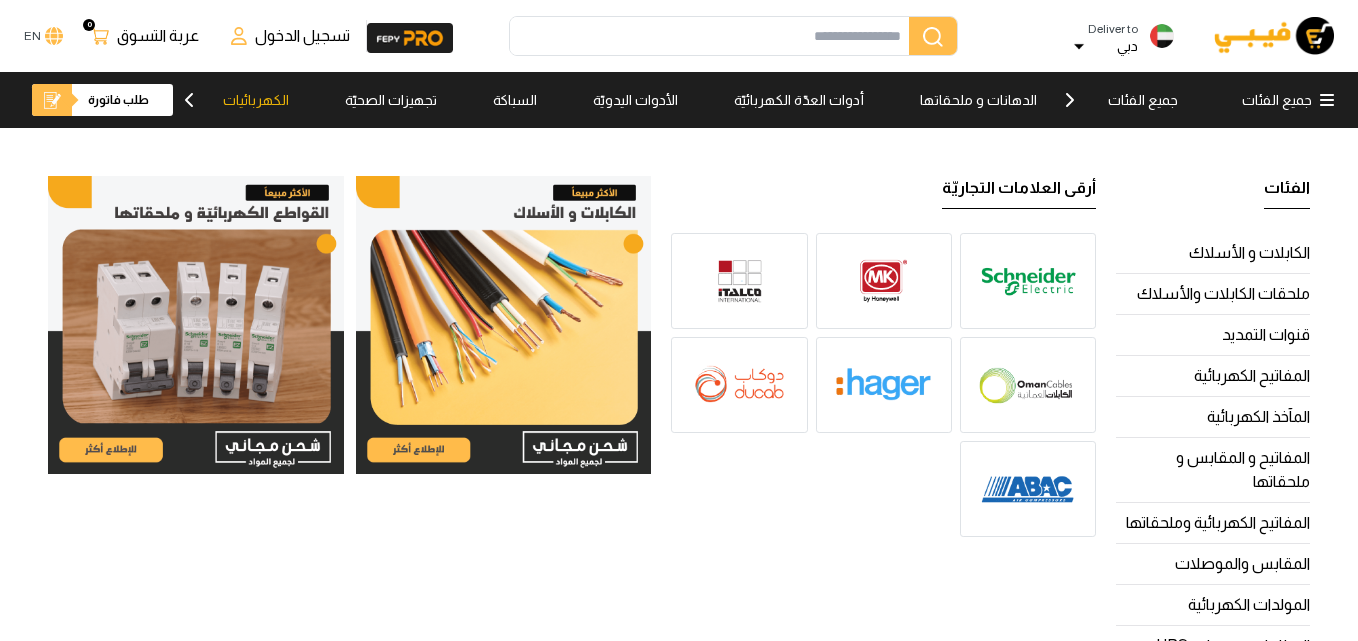click on "مواد البناء مواد البناء الكيميائية الدهانات و ملحقاتها أدوات العدّة الكهربائيّة الأدوات اليدويّة السباكة تجهيزات الصحيّة الكهربائيات الإنارة العدة و التجهيزات تجهيزات السلامة العروض الأسبوعية الفئات الكابلات و الأسلاك ملحقات الكابلات والأسلاك قنوات التمديد المفاتيح الكهربائية المآخذ الكهربائية المفاتيح و  المقابس و ملحقاتها المفاتيح الكهربائية وملحقاتها المقابس والموصلات المولدات الكهربائية البطاريات و وحدات UPS وصلات الكهرباء متعددة المقابس أجهزة الاختبار الكهربائية صناديق التمديد و ملحقاتها أرقى العلامات التجاريّة" at bounding box center [642, 100] 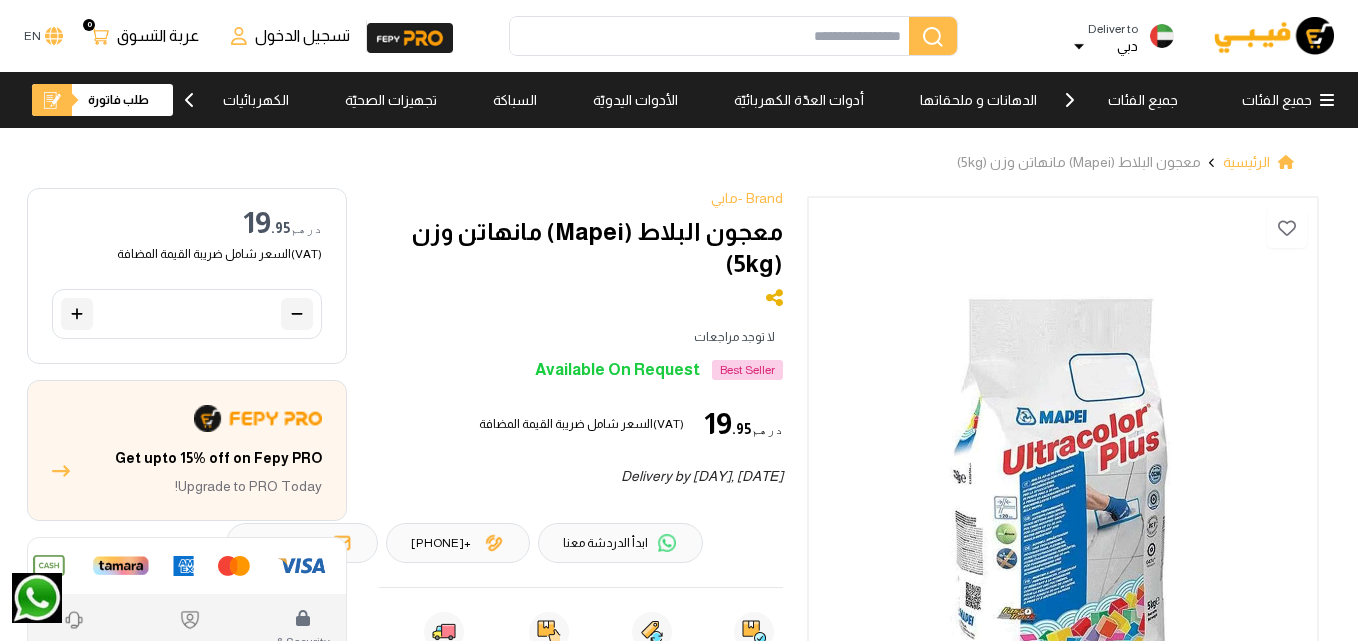 click on "الكهربائيات" at bounding box center (256, 100) 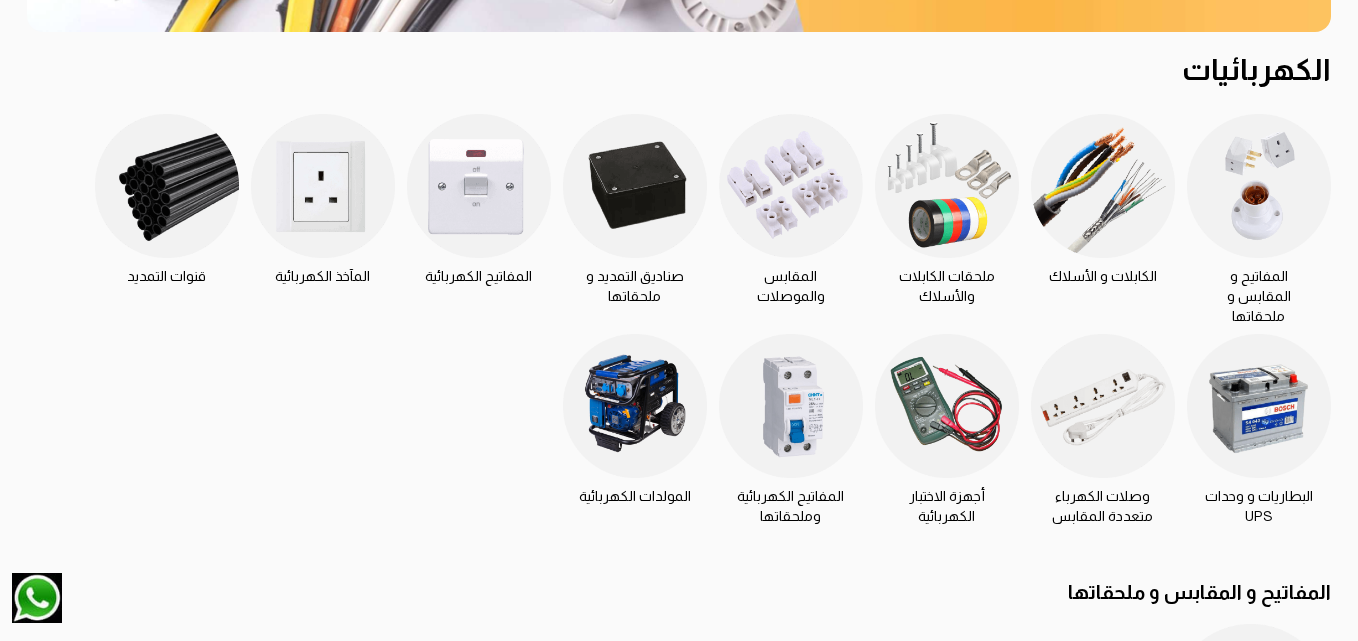 scroll, scrollTop: 500, scrollLeft: 0, axis: vertical 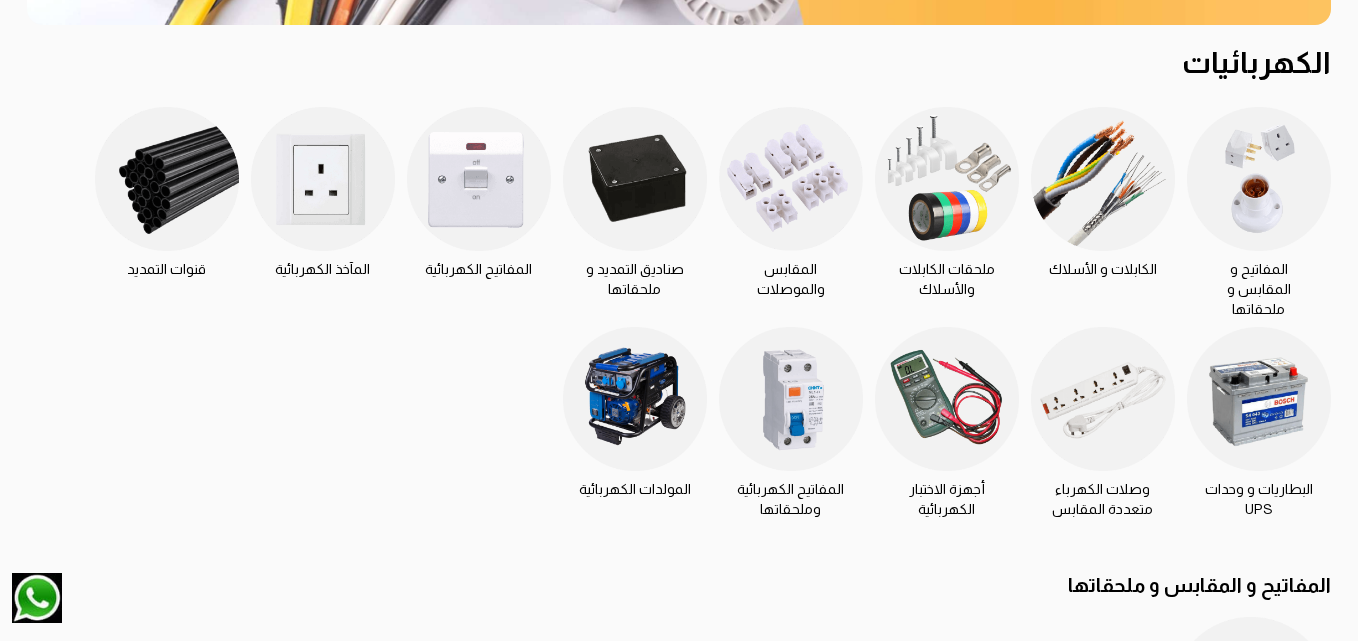 click at bounding box center [1103, 179] 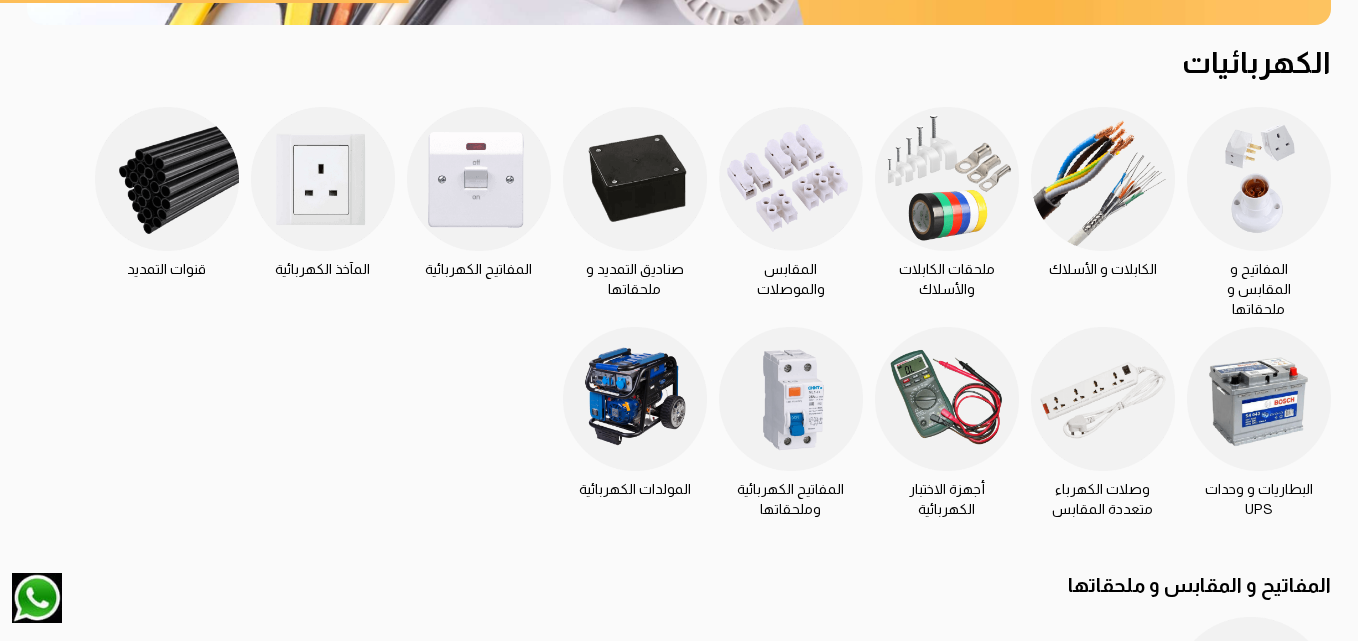 scroll, scrollTop: 0, scrollLeft: 0, axis: both 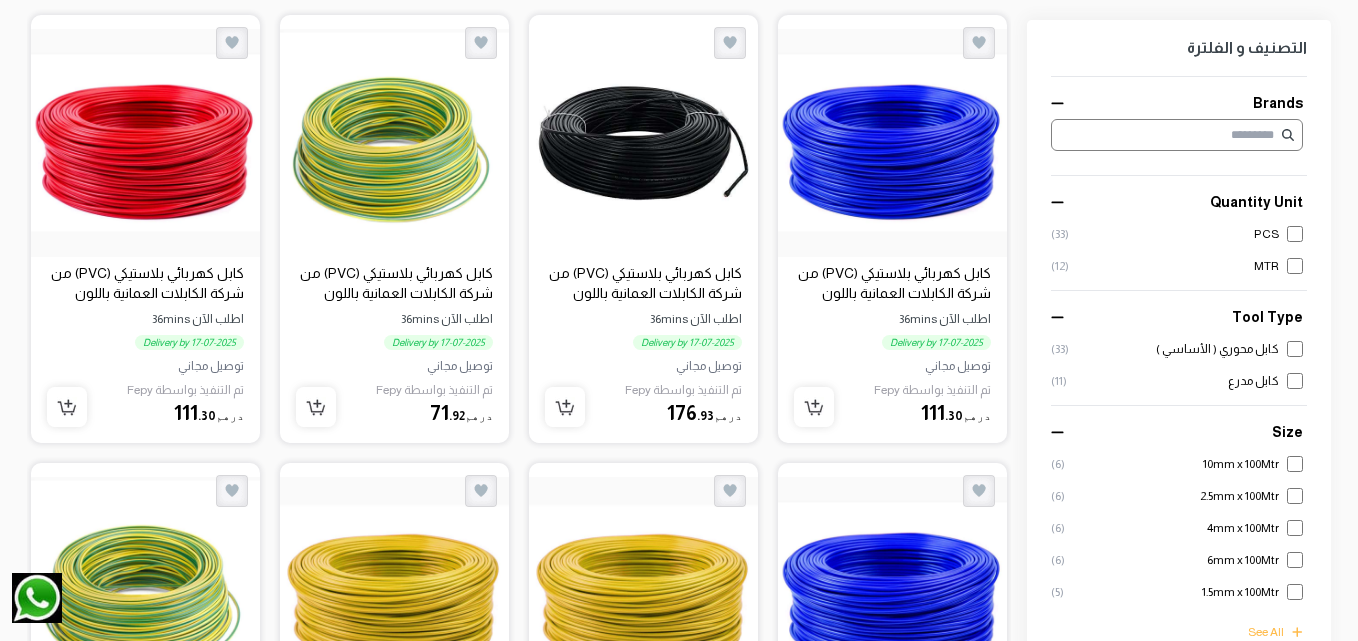 drag, startPoint x: 167, startPoint y: 212, endPoint x: 181, endPoint y: 228, distance: 21.260292 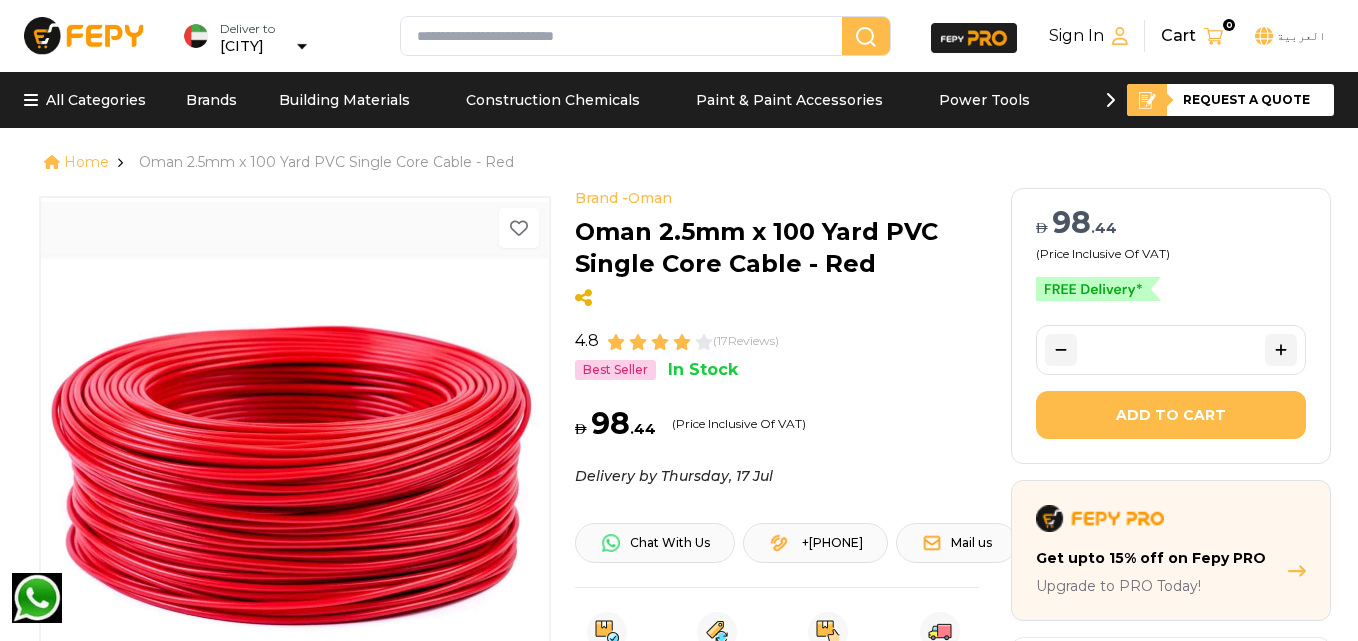 scroll, scrollTop: 0, scrollLeft: 0, axis: both 